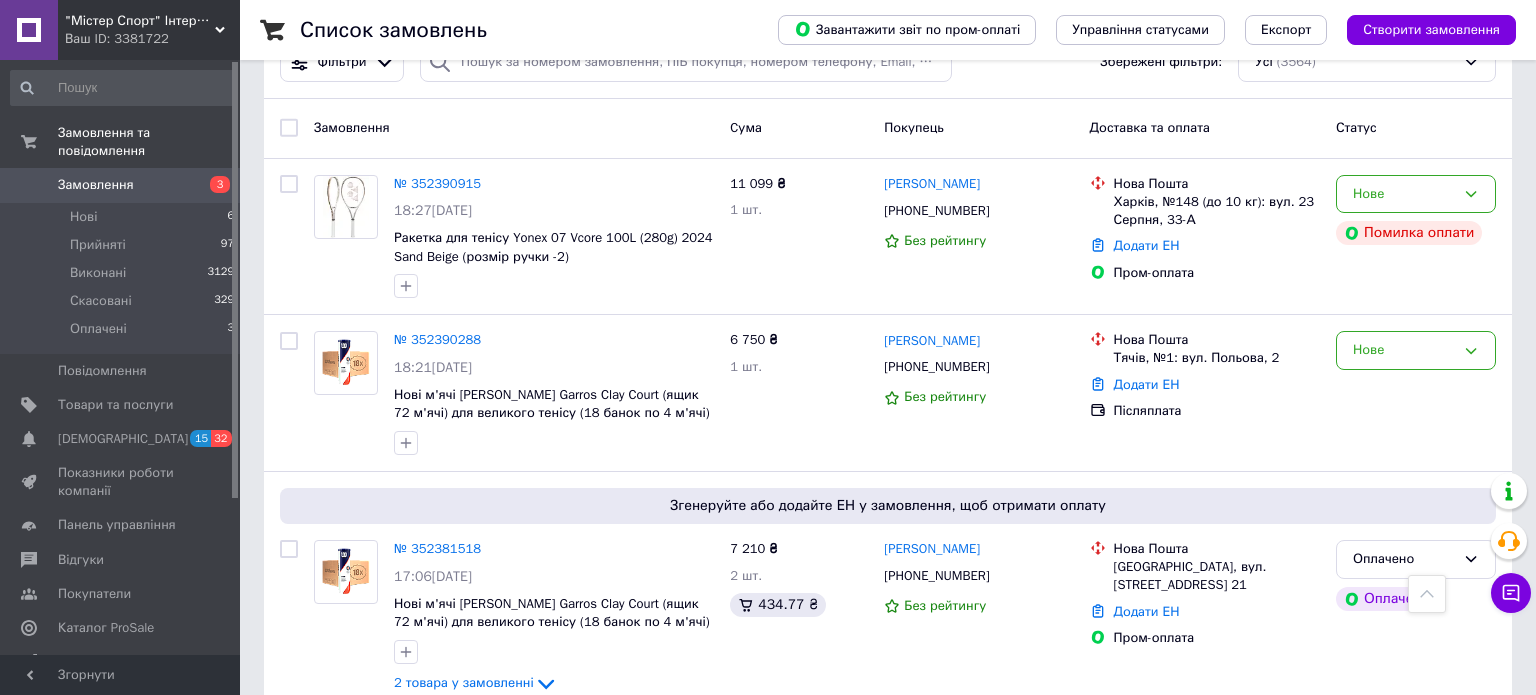 scroll, scrollTop: 0, scrollLeft: 0, axis: both 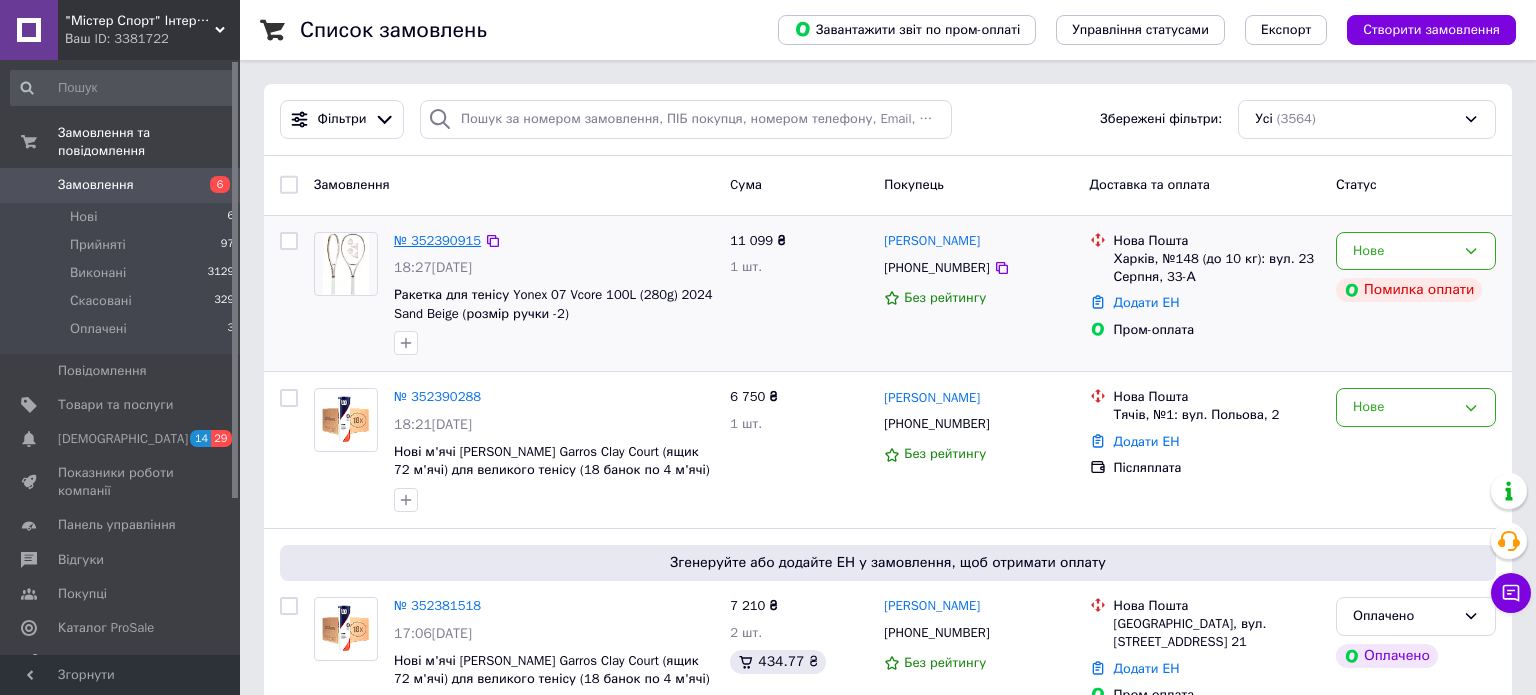 click on "№ 352390915" at bounding box center (437, 240) 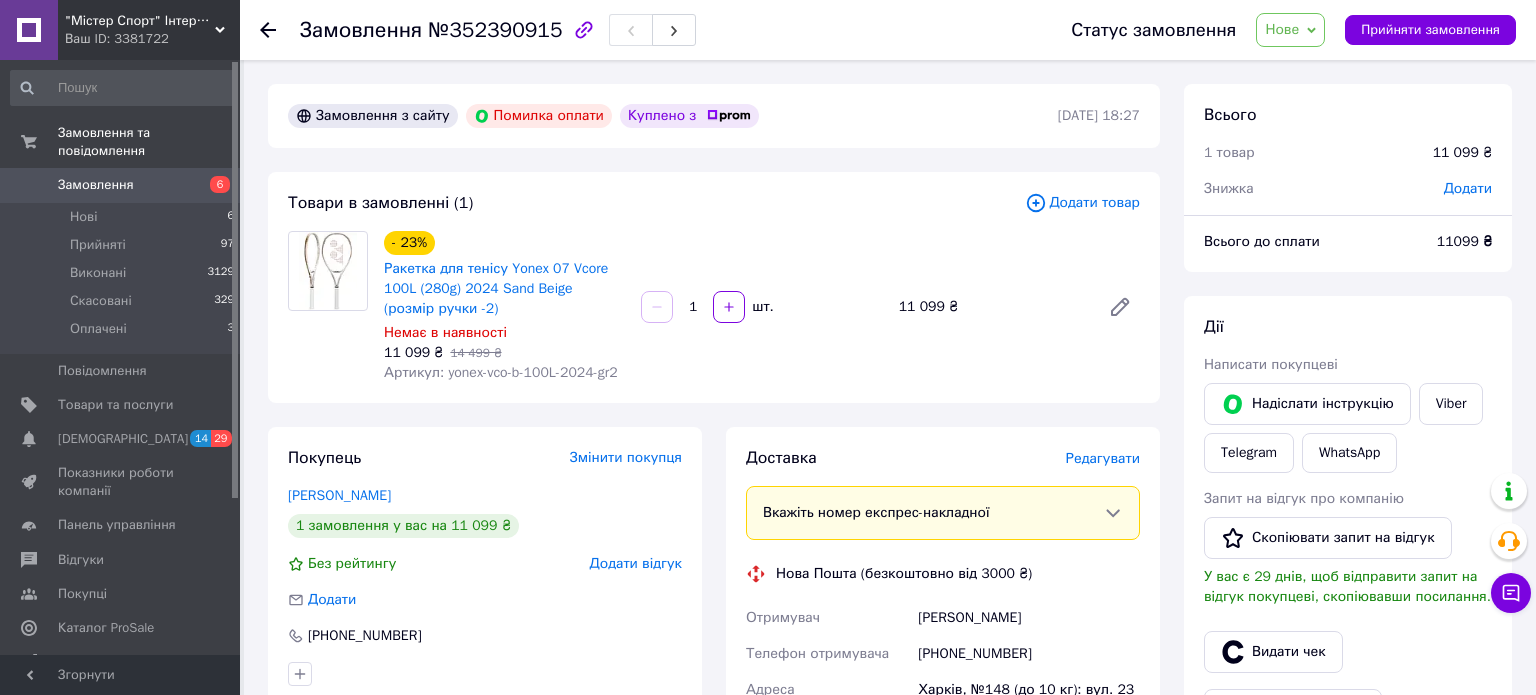 scroll, scrollTop: 288, scrollLeft: 0, axis: vertical 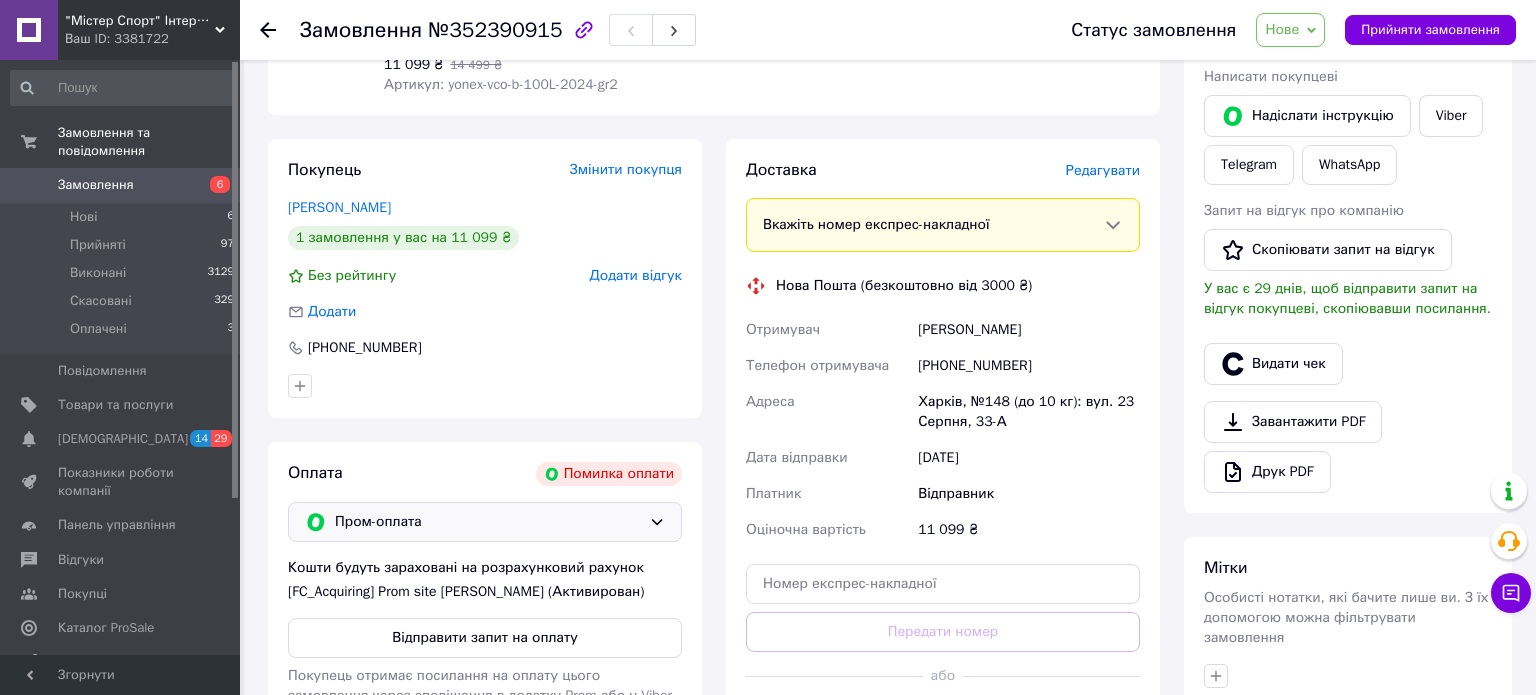 click on "Пром-оплата" at bounding box center [488, 522] 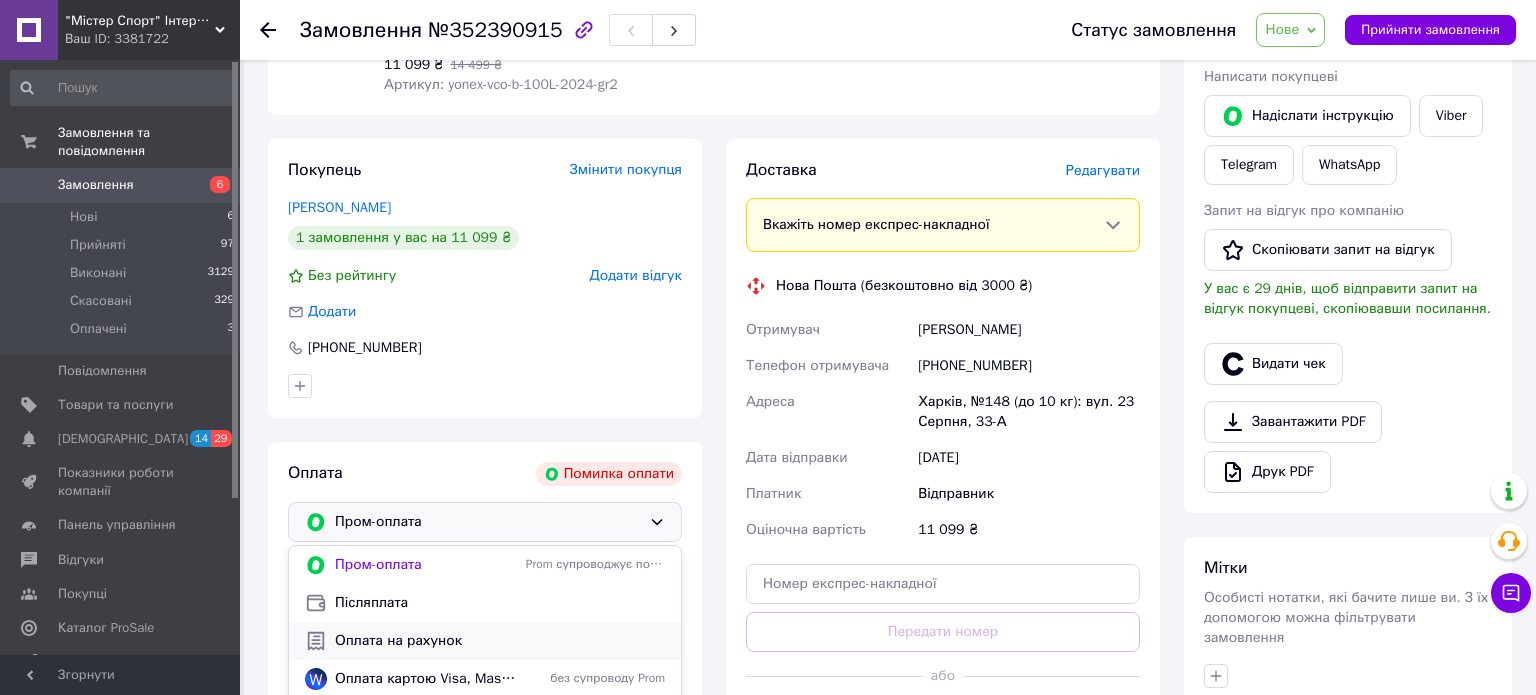 click on "Оплата на рахунок" at bounding box center [500, 641] 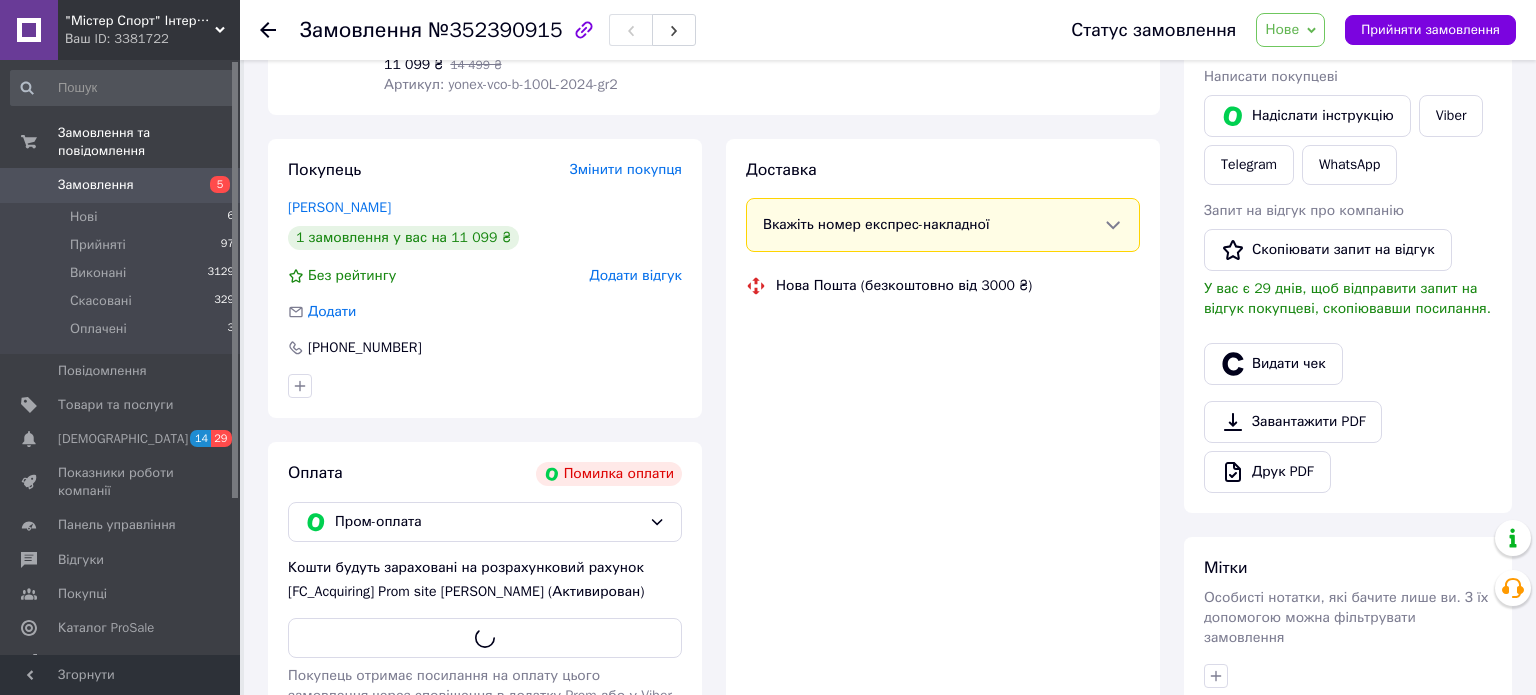 scroll, scrollTop: 288, scrollLeft: 0, axis: vertical 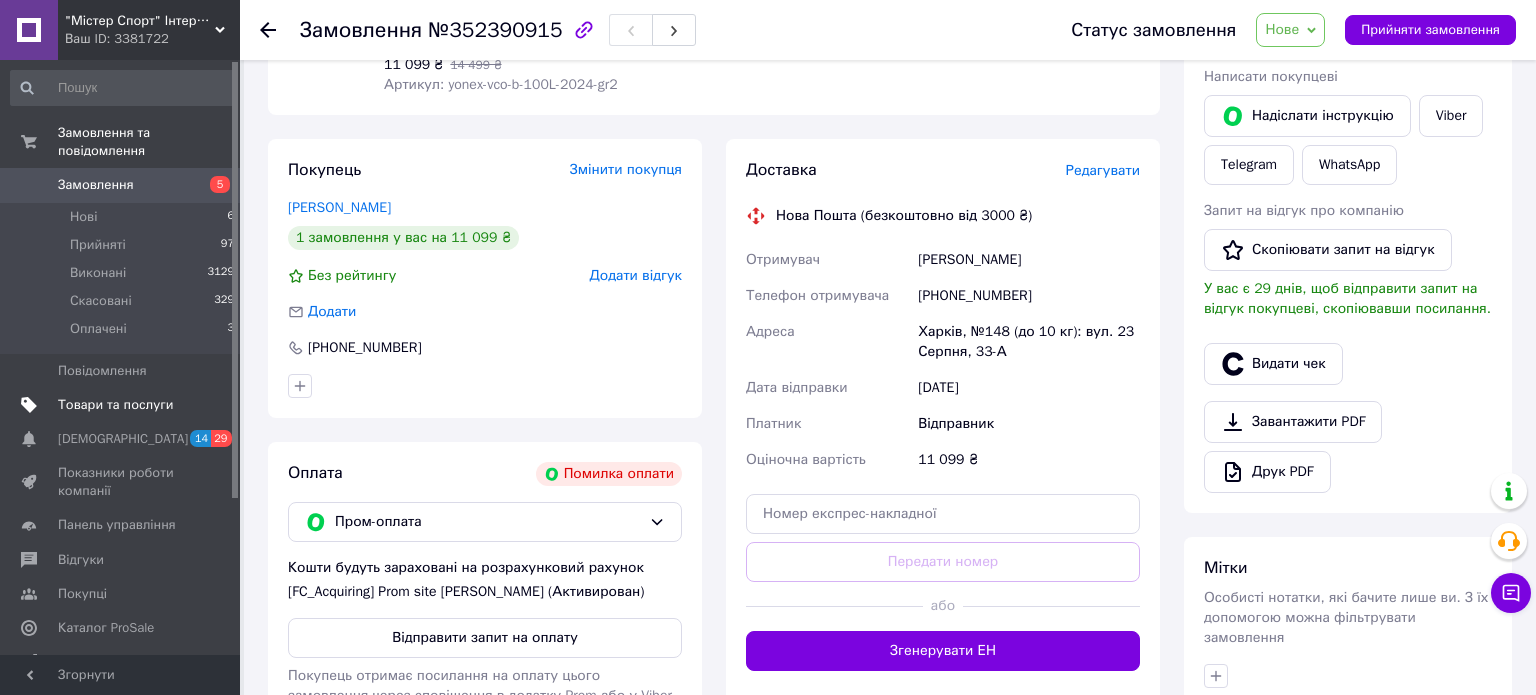 click on "Товари та послуги" at bounding box center (123, 405) 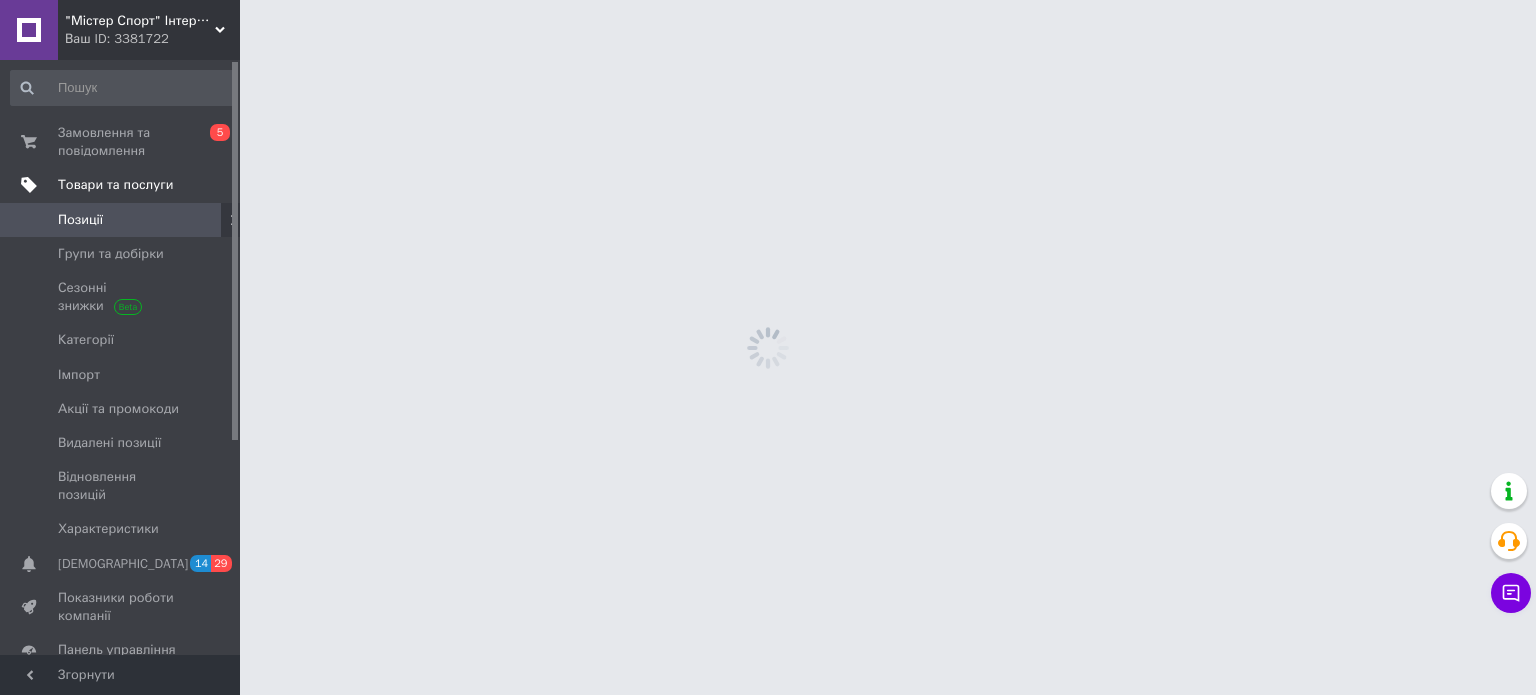 scroll, scrollTop: 0, scrollLeft: 0, axis: both 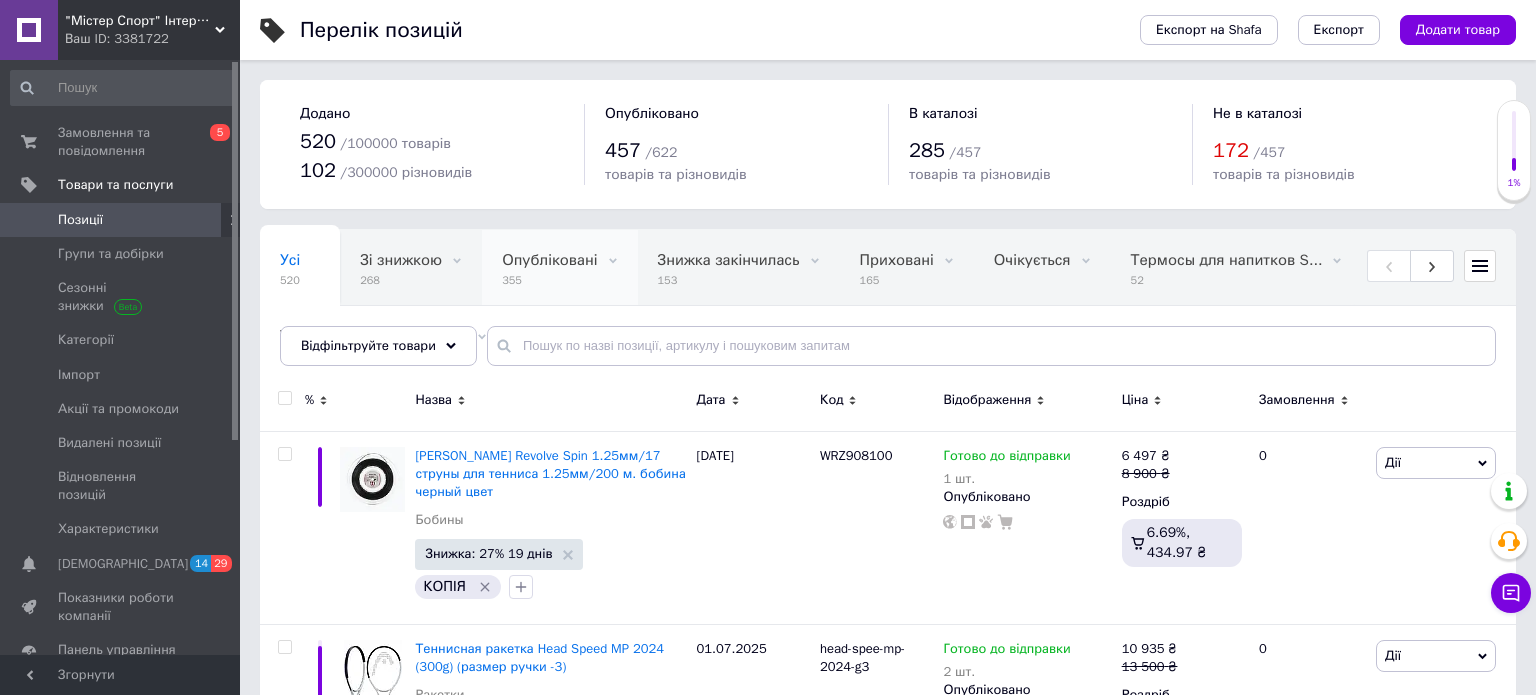 click on "Опубліковані" at bounding box center (549, 260) 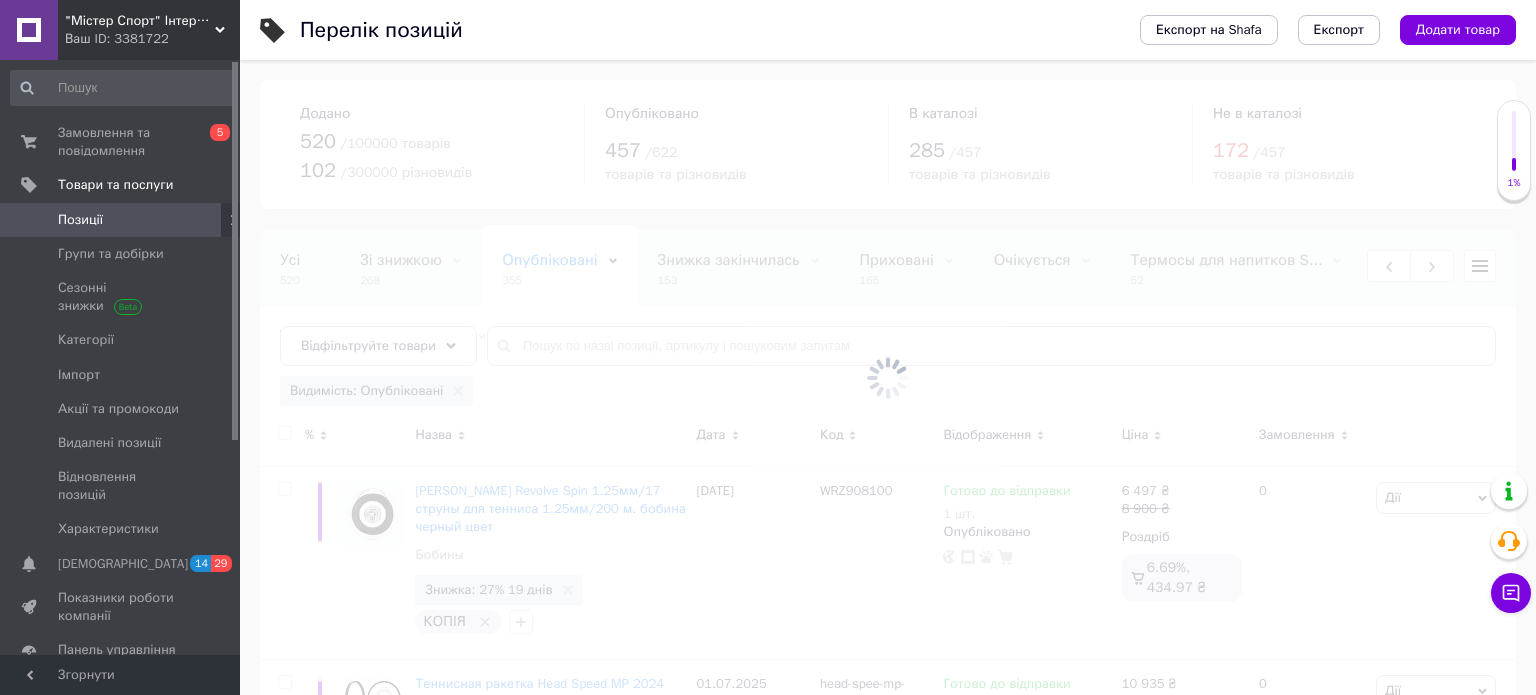 scroll, scrollTop: 0, scrollLeft: 231, axis: horizontal 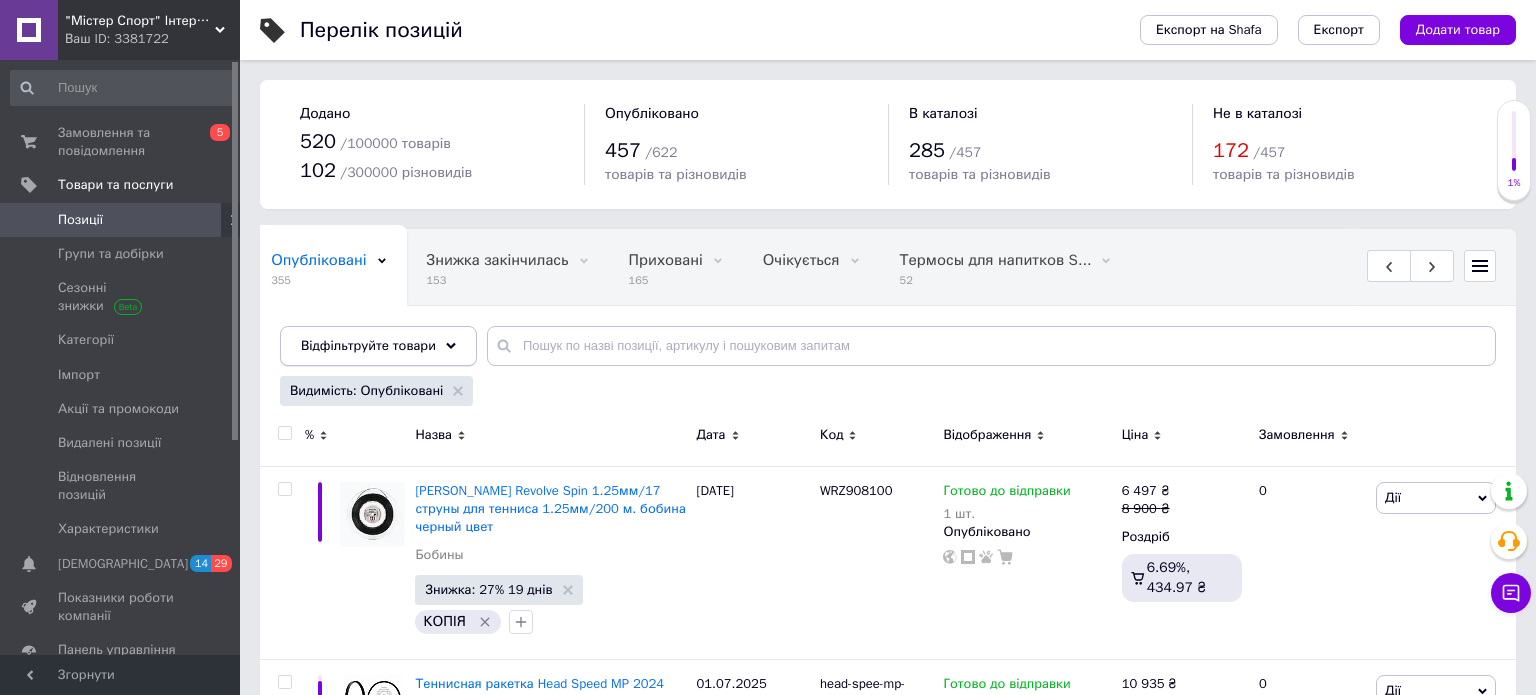 click 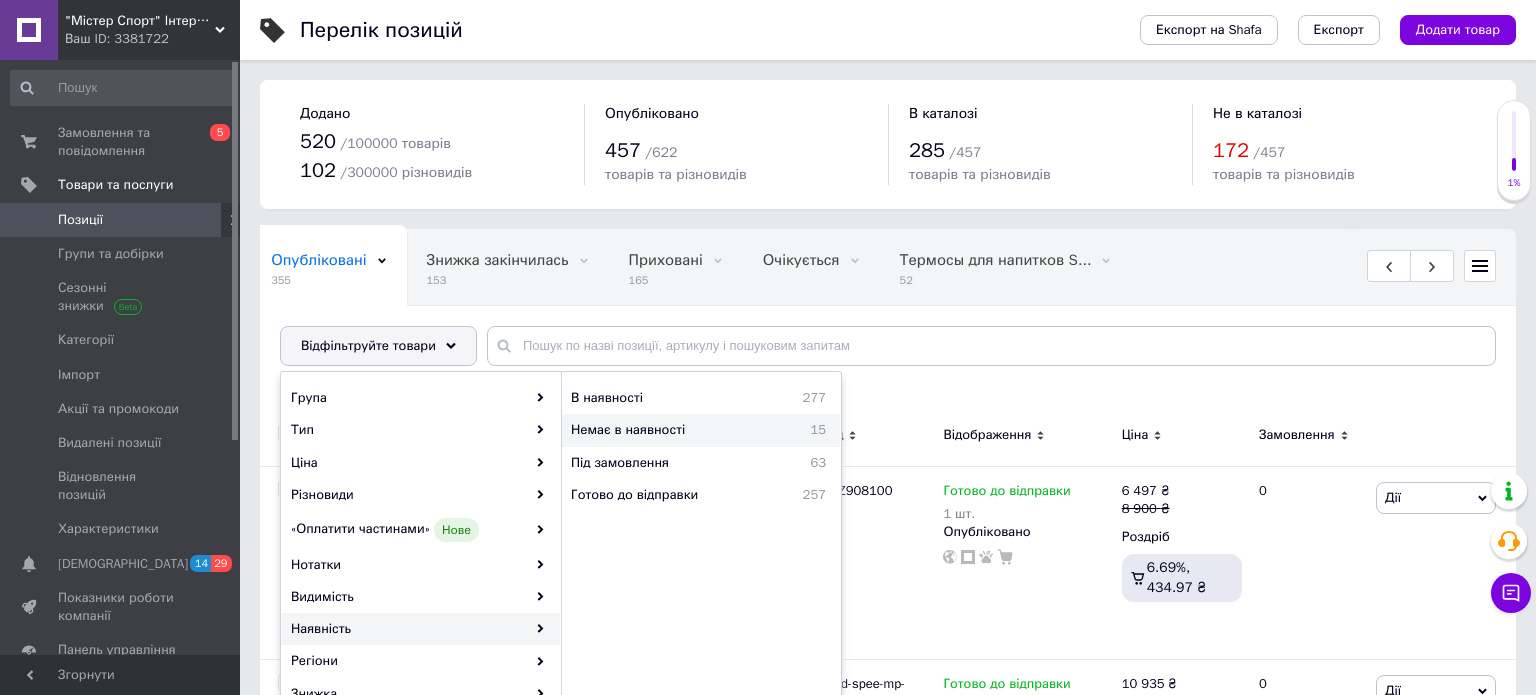 click on "Немає в наявності" at bounding box center [675, 430] 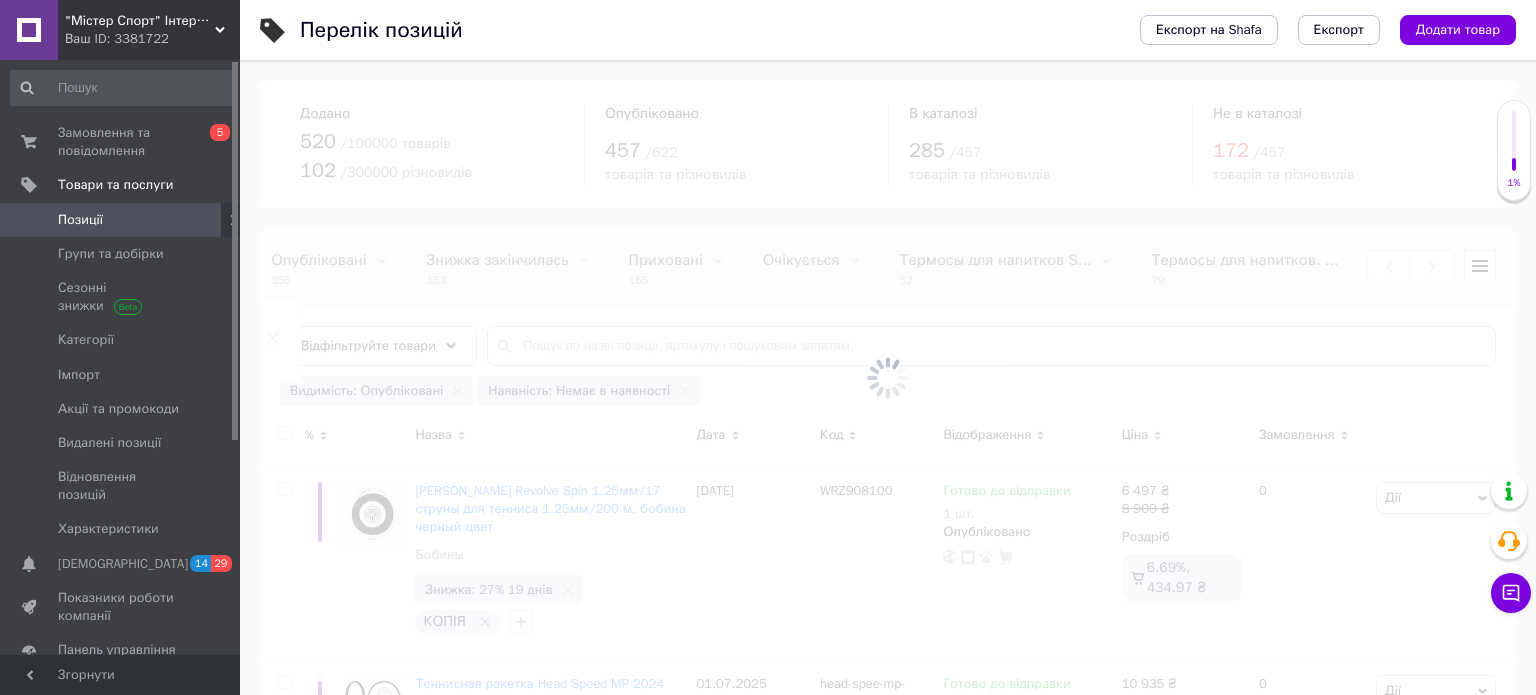 scroll, scrollTop: 0, scrollLeft: 530, axis: horizontal 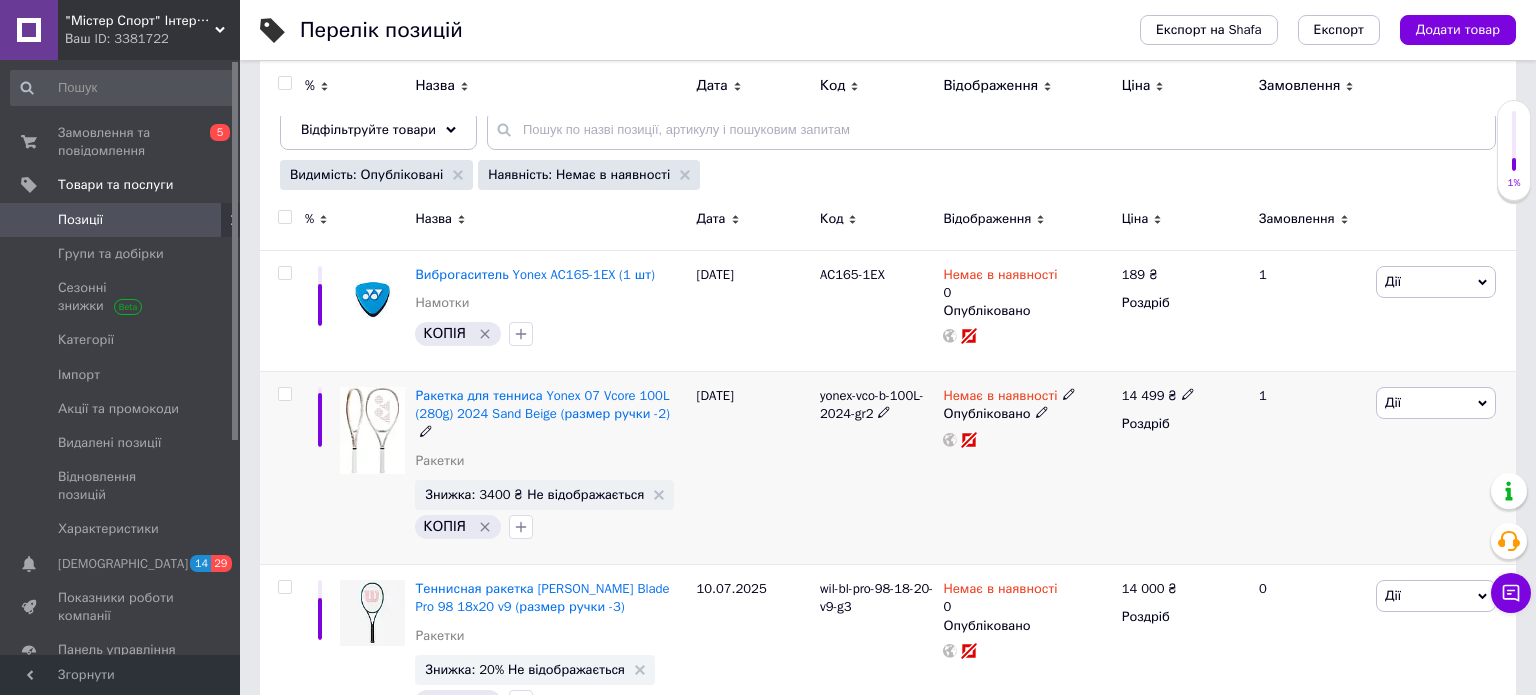 click 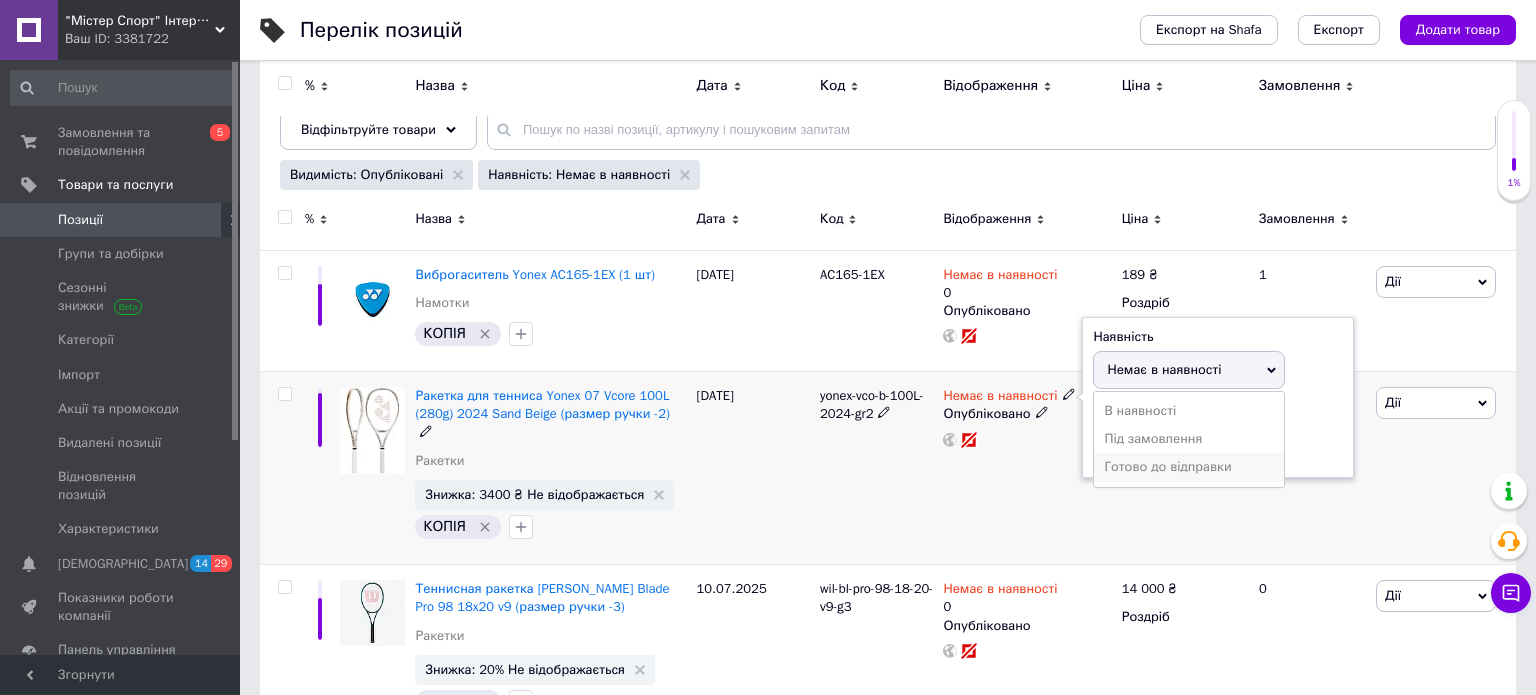 click on "Готово до відправки" at bounding box center (1189, 467) 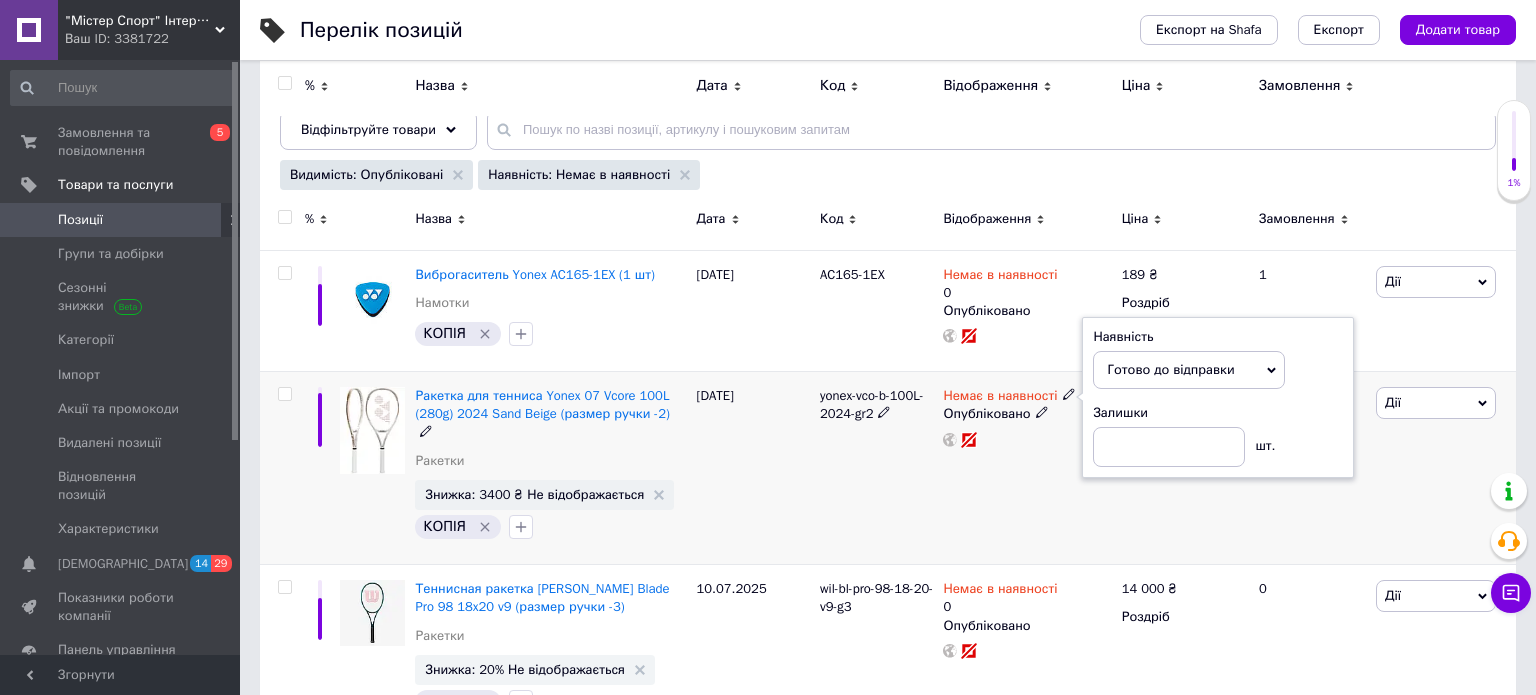 click on "Готово до відправки" at bounding box center (1170, 369) 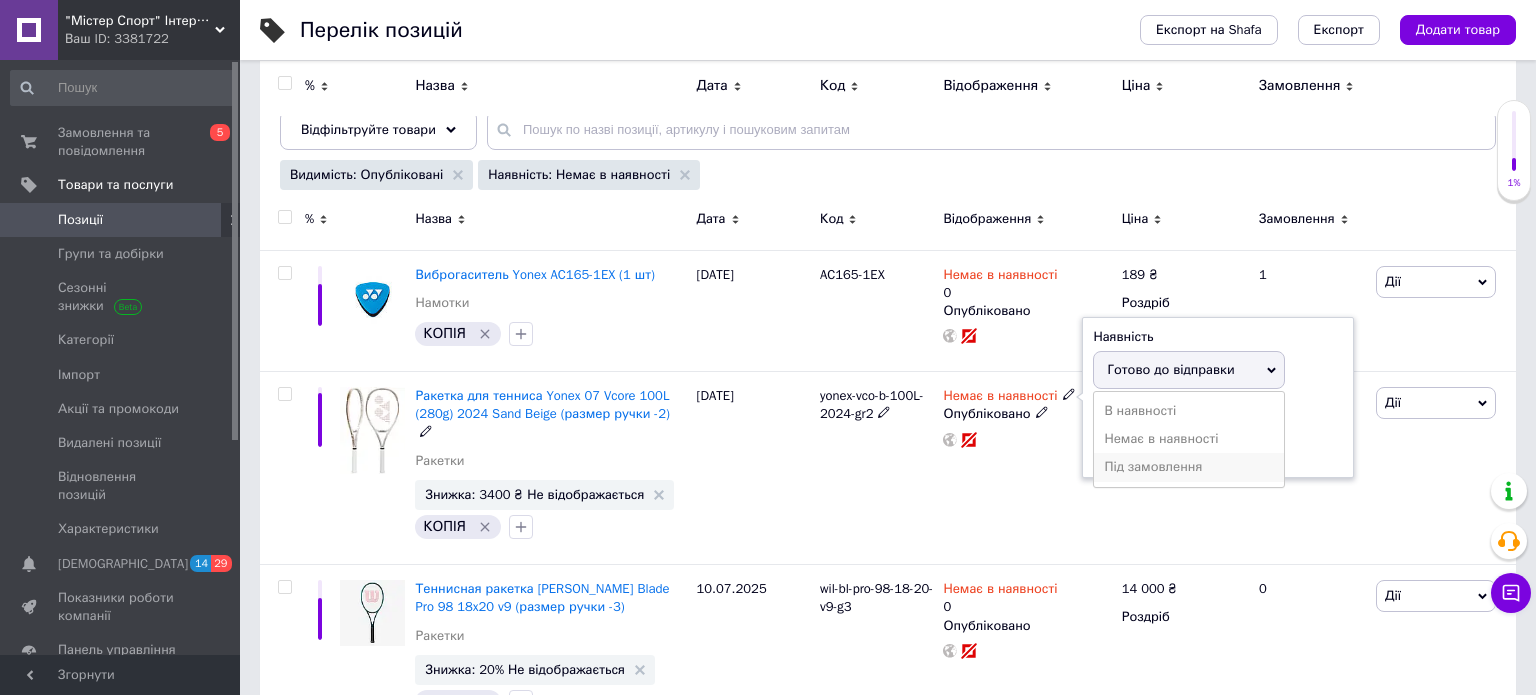 click on "Під замовлення" at bounding box center (1189, 467) 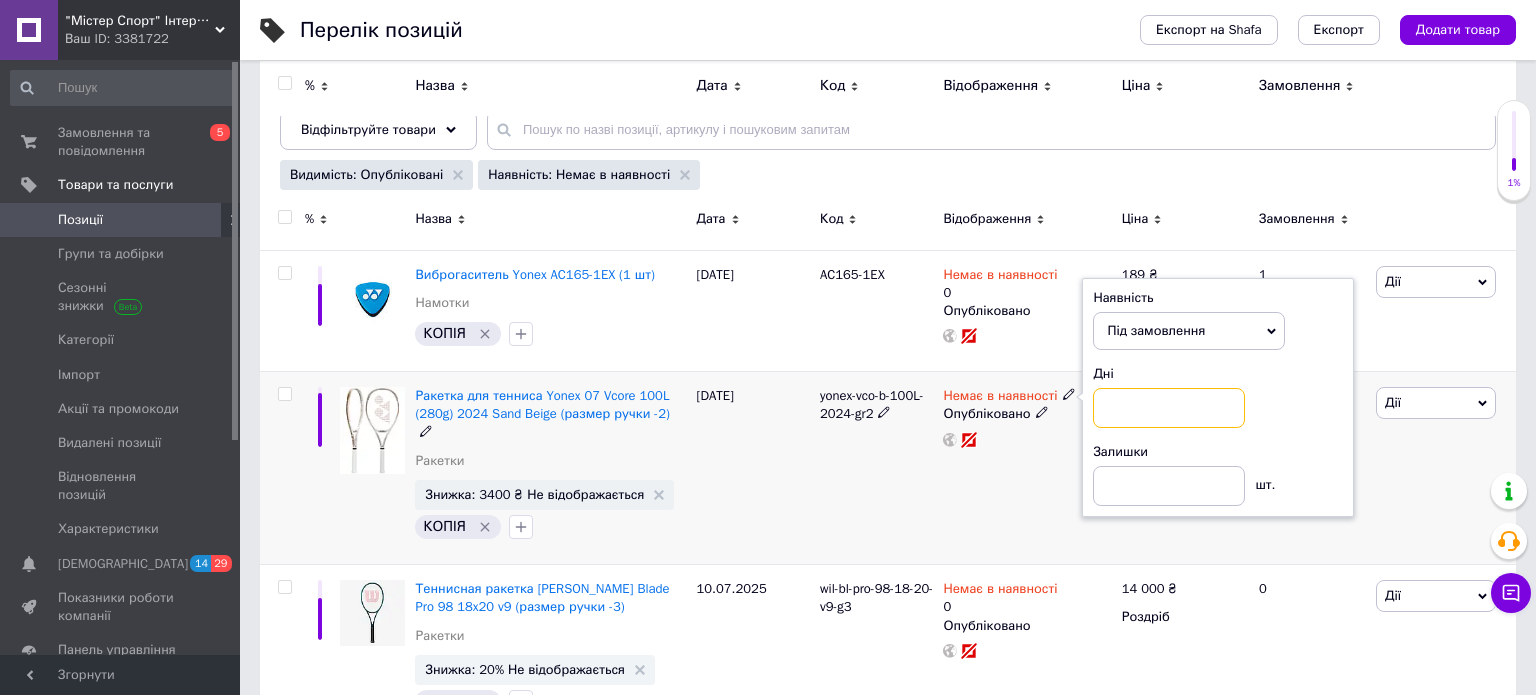 click at bounding box center (1169, 408) 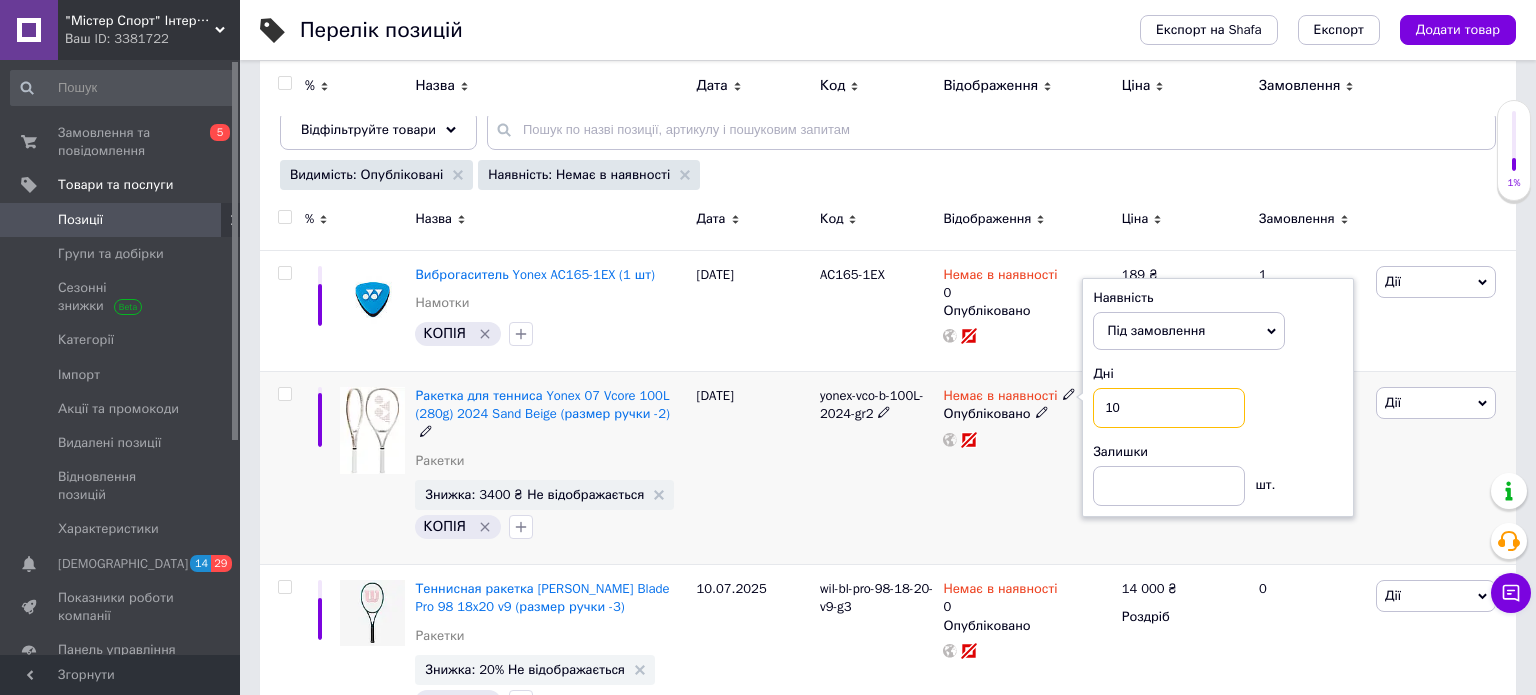 type on "10" 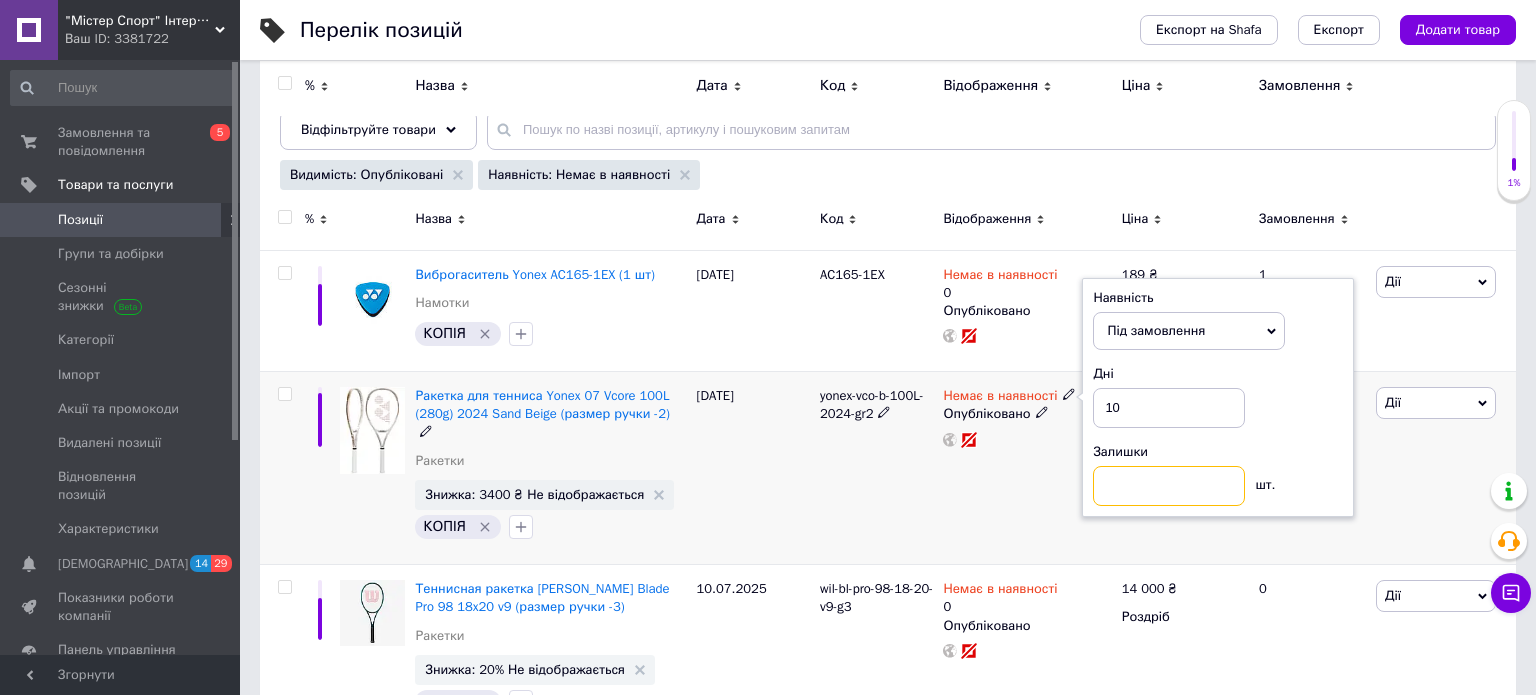 click at bounding box center [1169, 486] 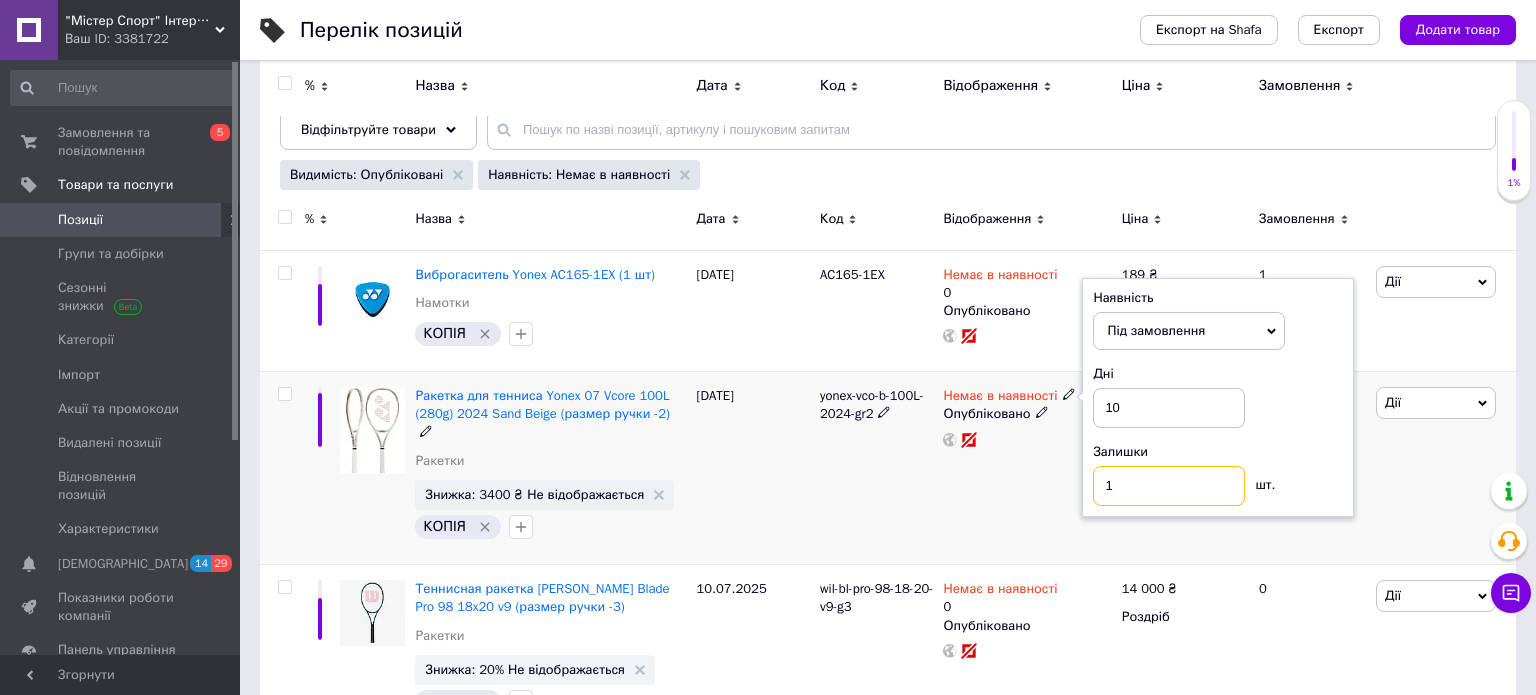 type 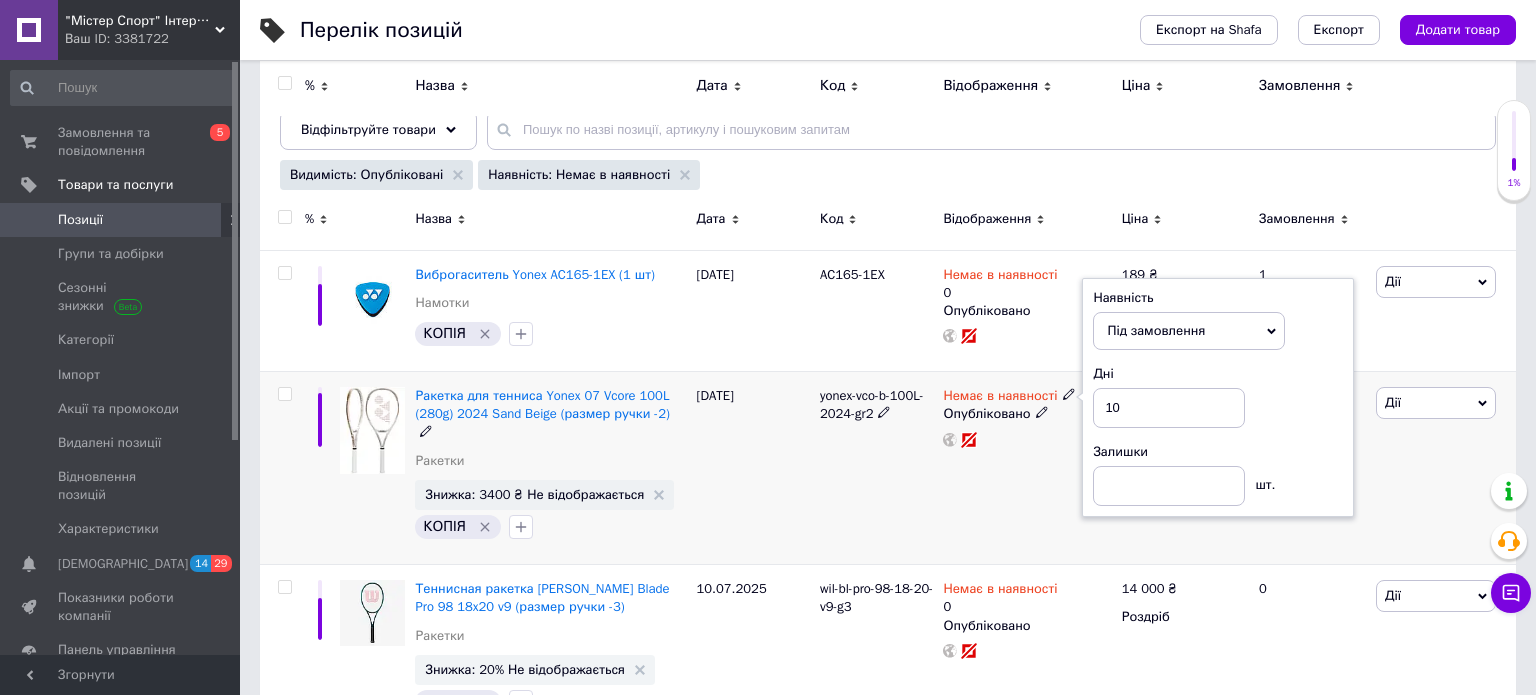 click on "Немає в наявності Наявність Під замовлення В наявності Немає в наявності Готово до відправки Дні 10 Залишки шт. Опубліковано" at bounding box center [1027, 468] 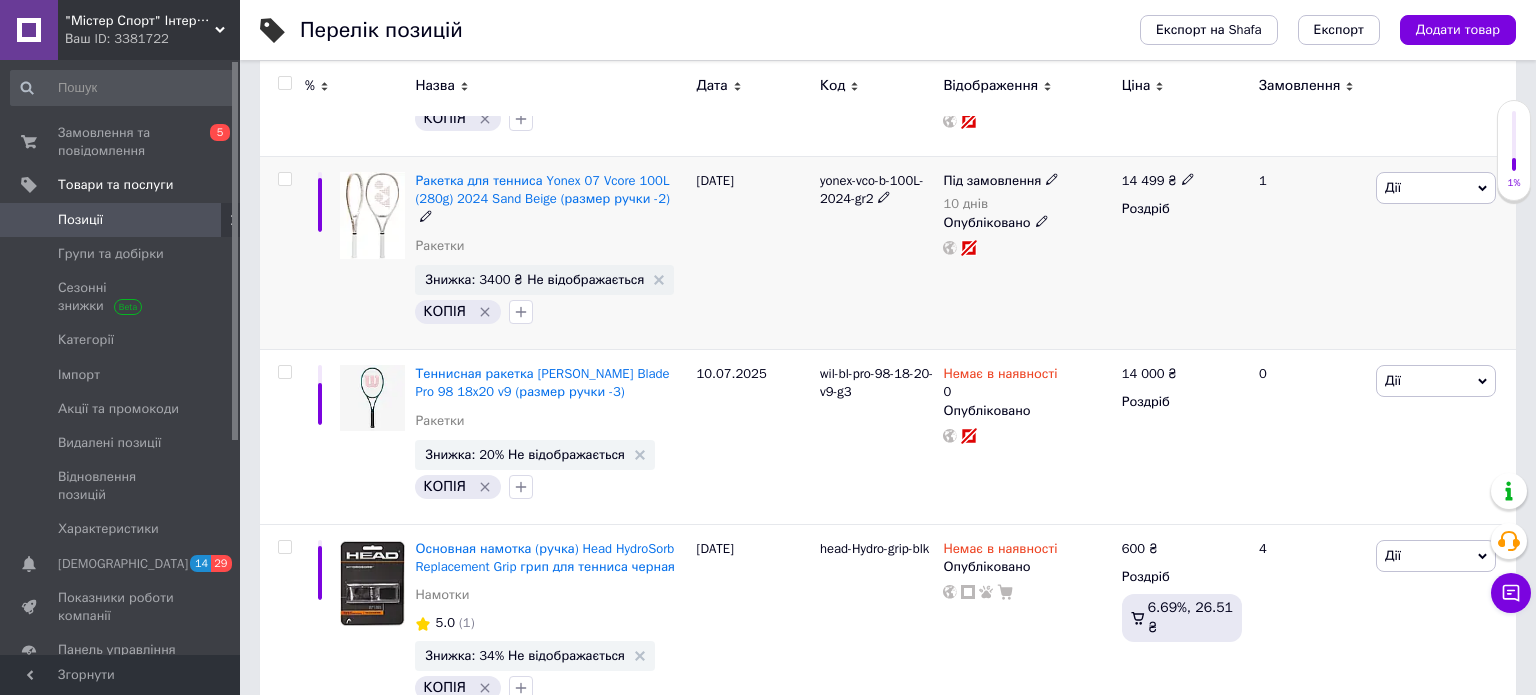 scroll, scrollTop: 432, scrollLeft: 0, axis: vertical 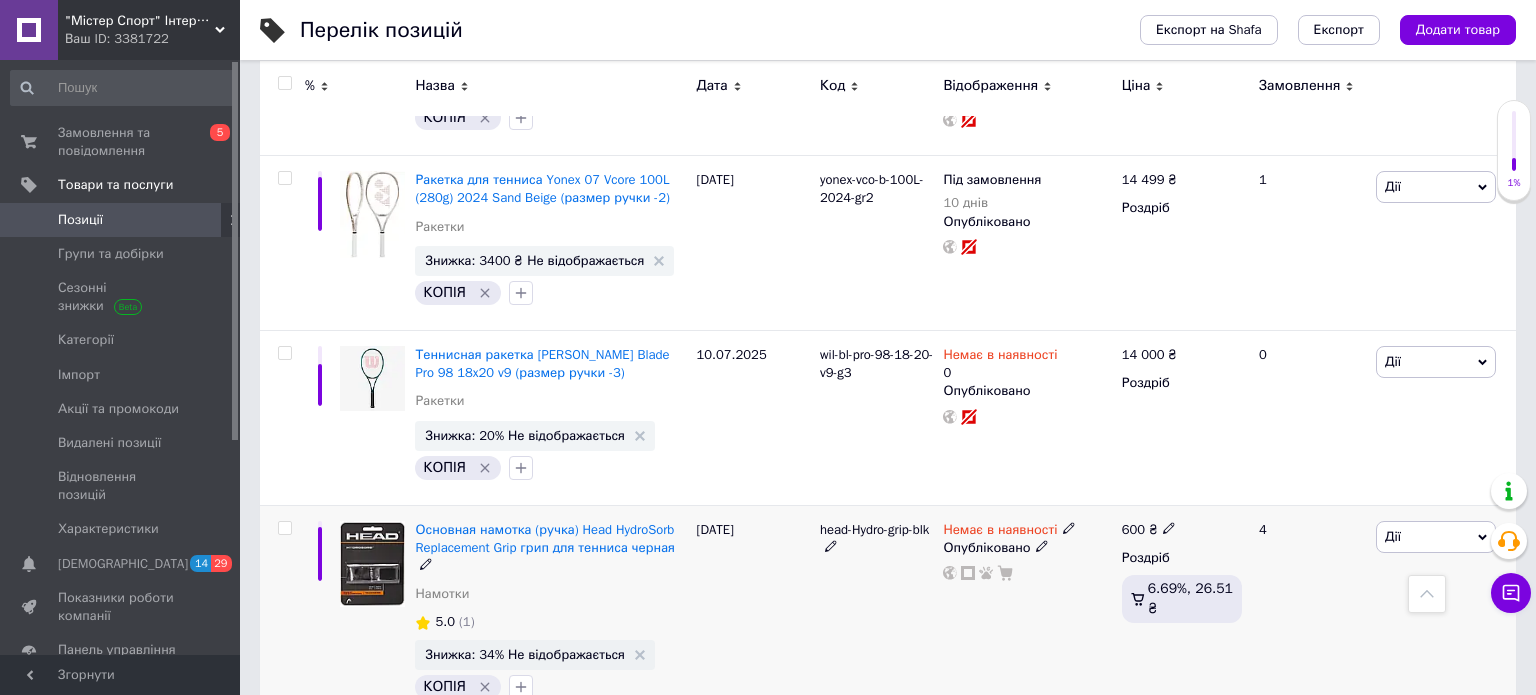 click 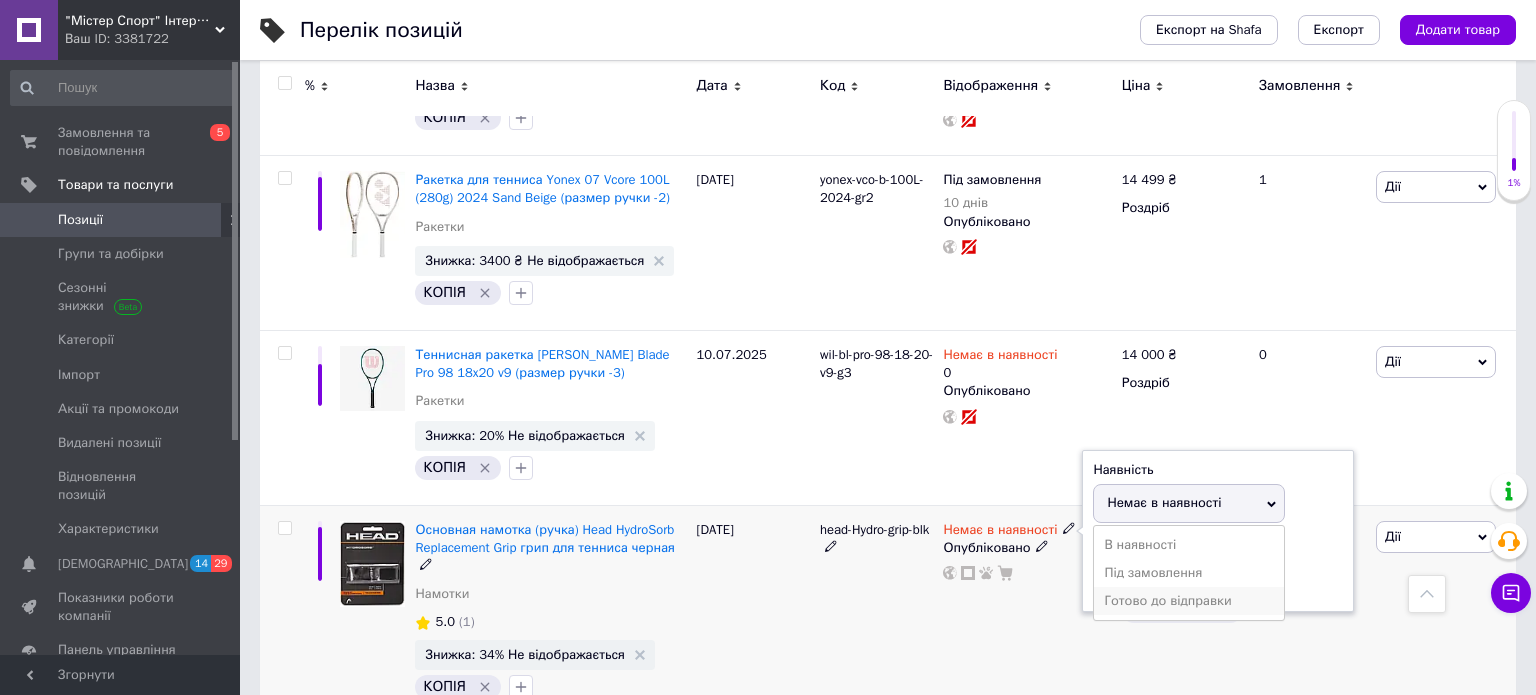click on "Готово до відправки" at bounding box center (1189, 601) 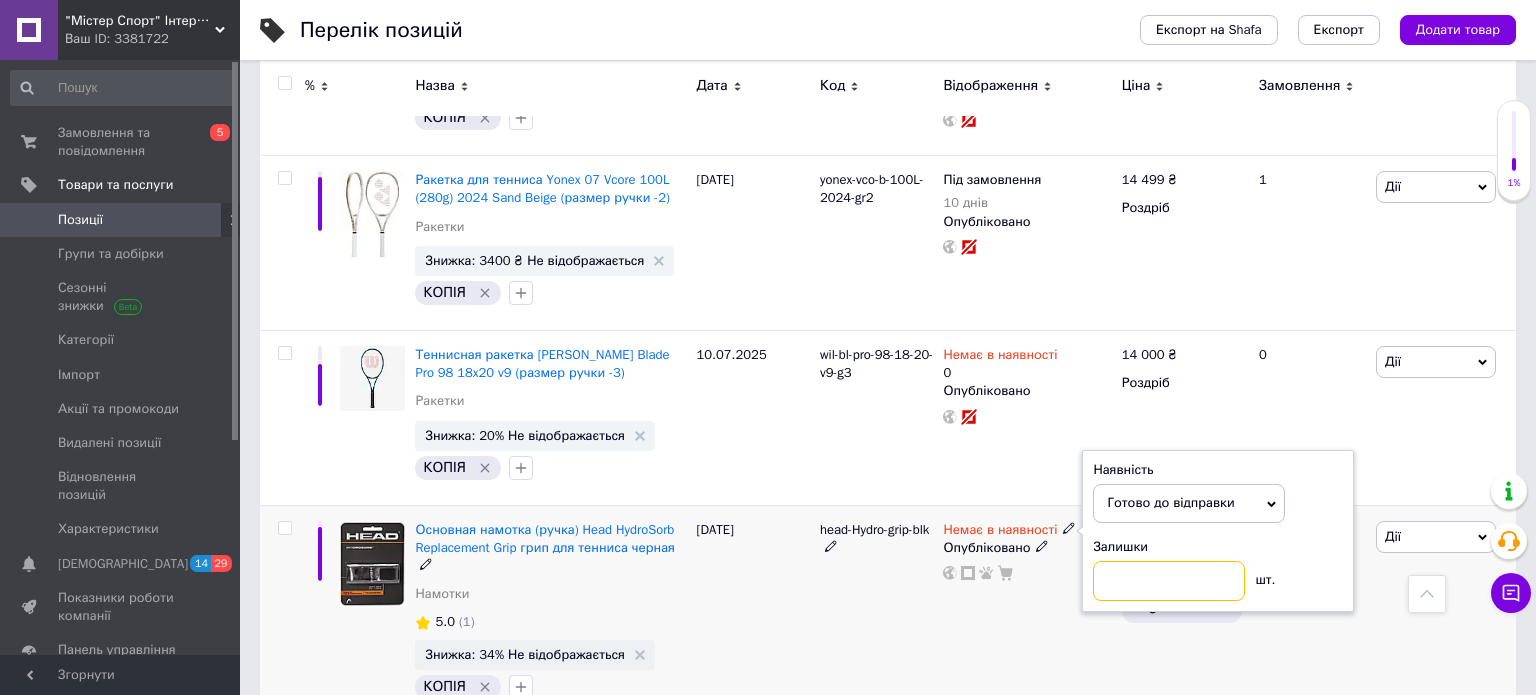 click at bounding box center (1169, 581) 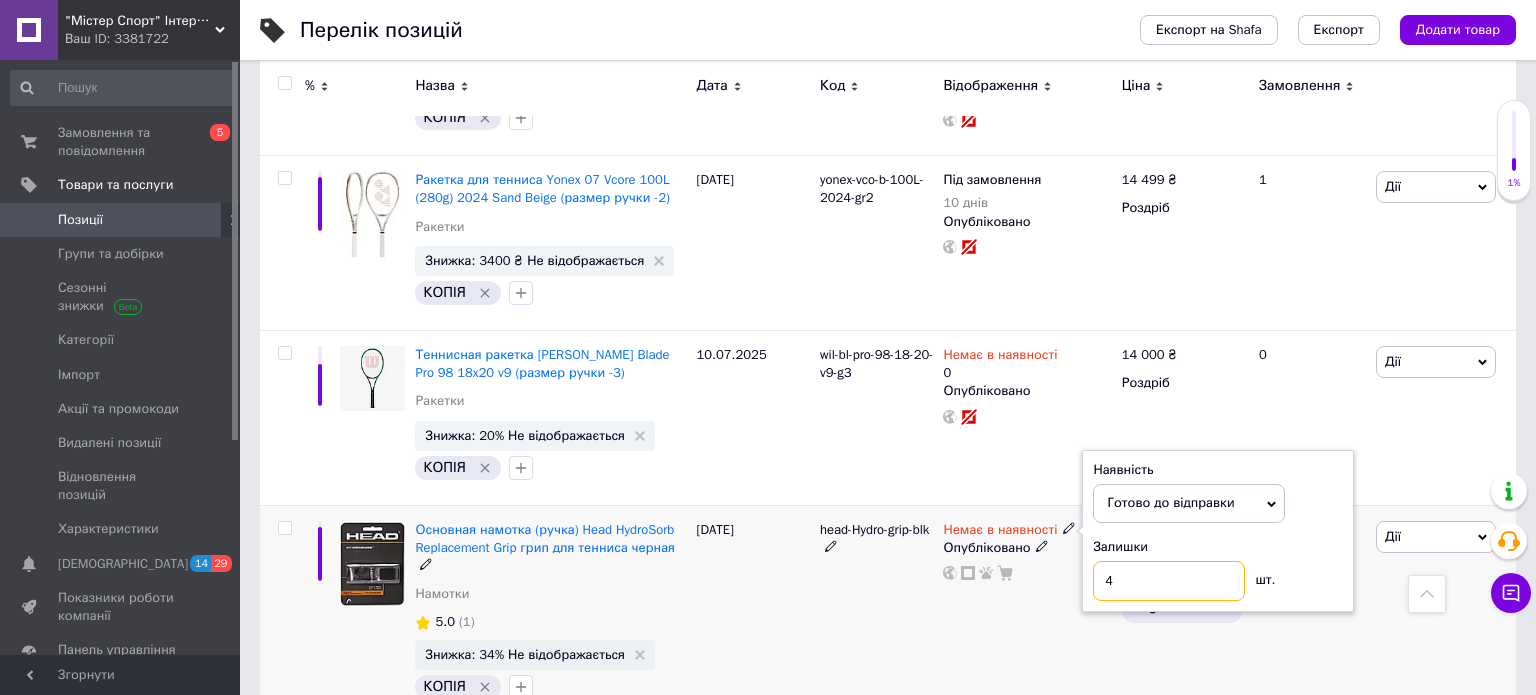 type on "4" 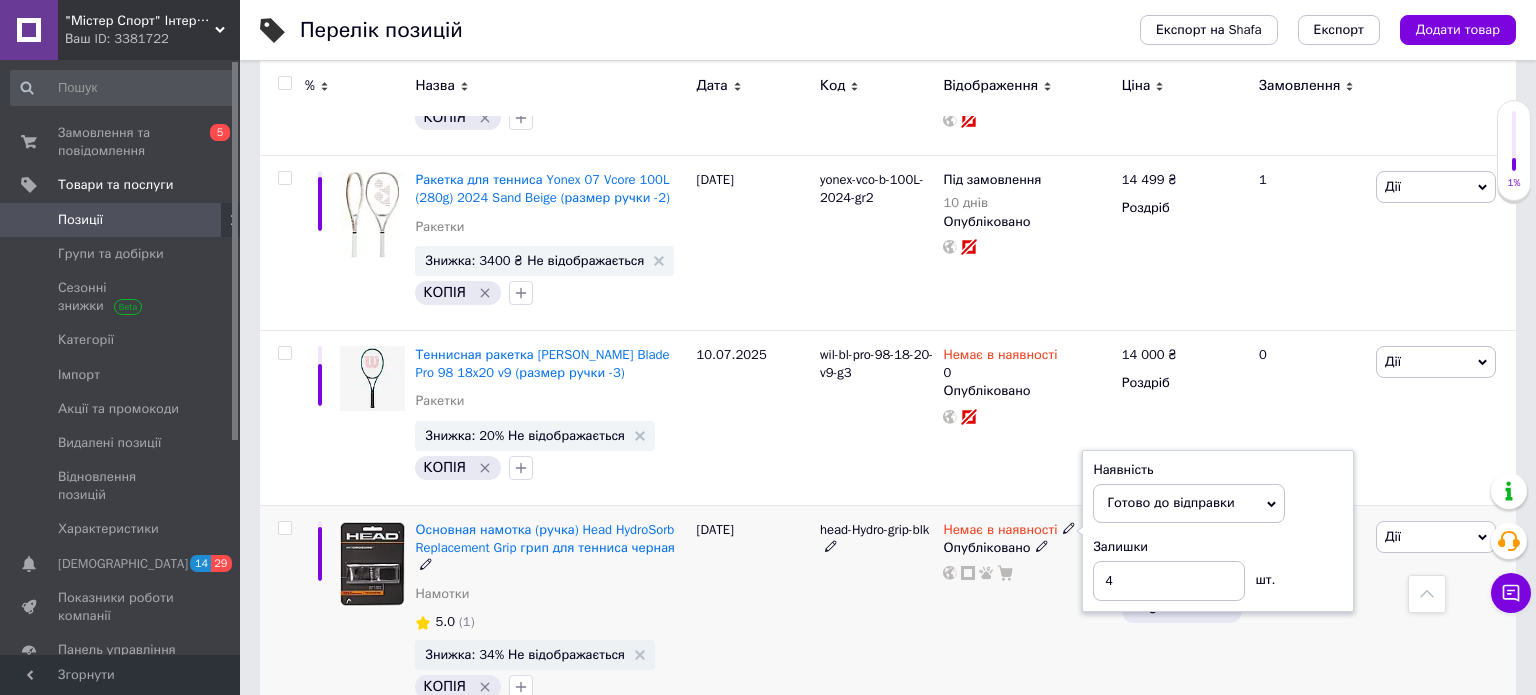 click on "Немає в наявності Наявність Готово до відправки В наявності Немає в наявності Під замовлення Залишки 4 шт. Опубліковано" at bounding box center [1027, 615] 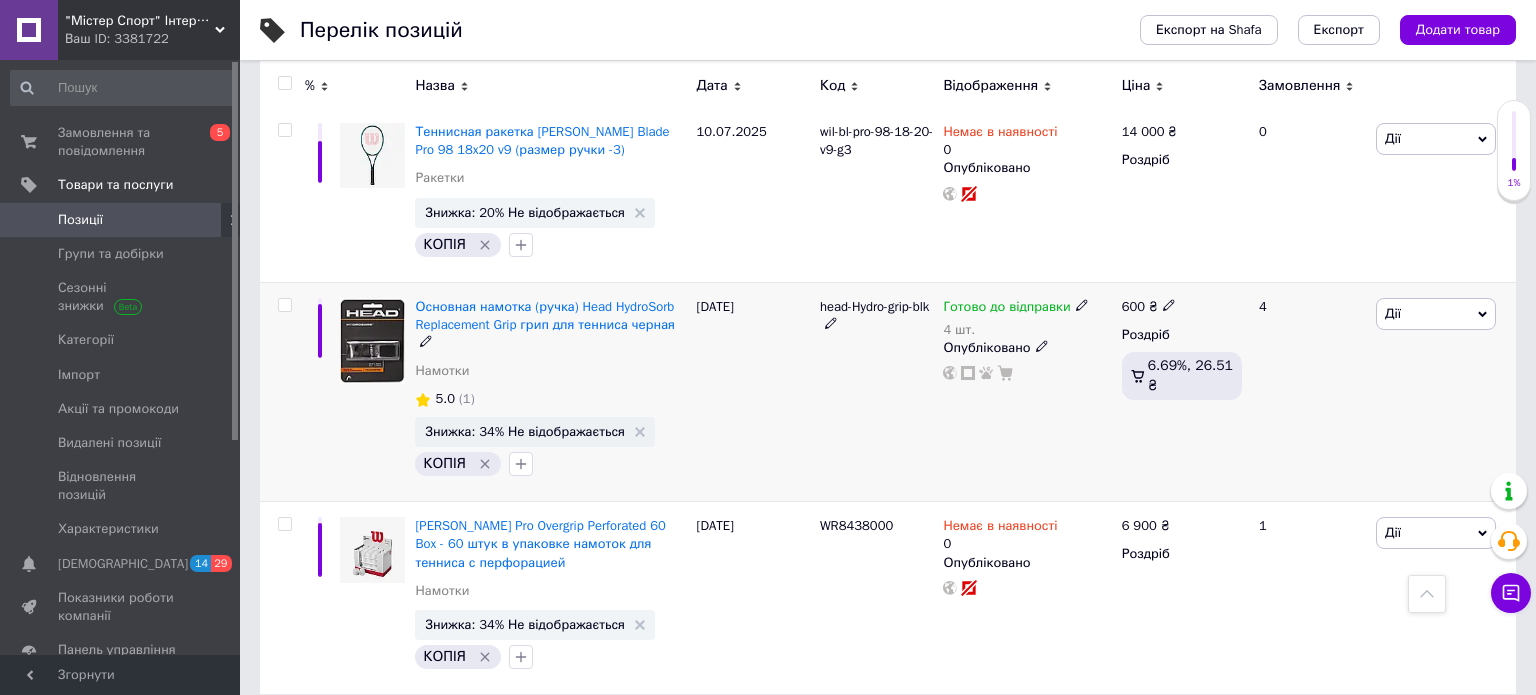 scroll, scrollTop: 720, scrollLeft: 0, axis: vertical 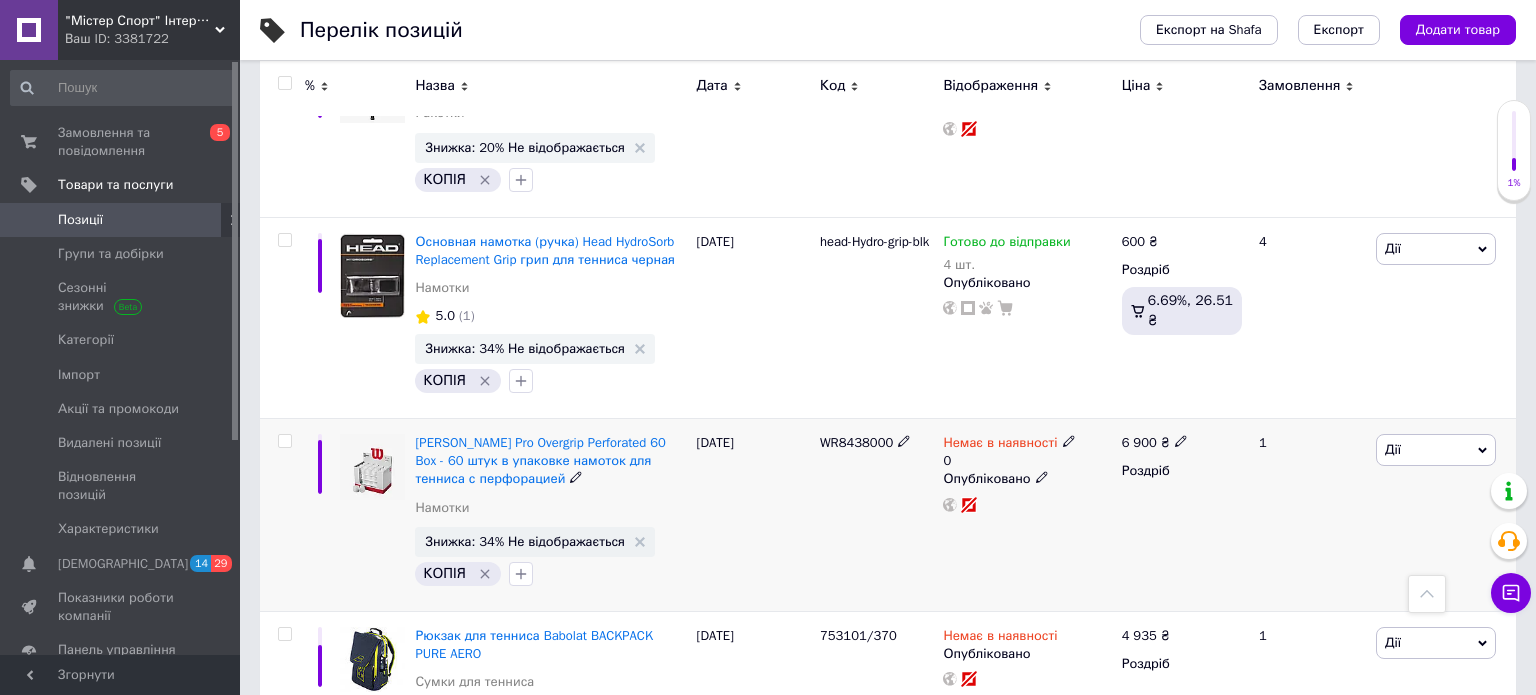 click 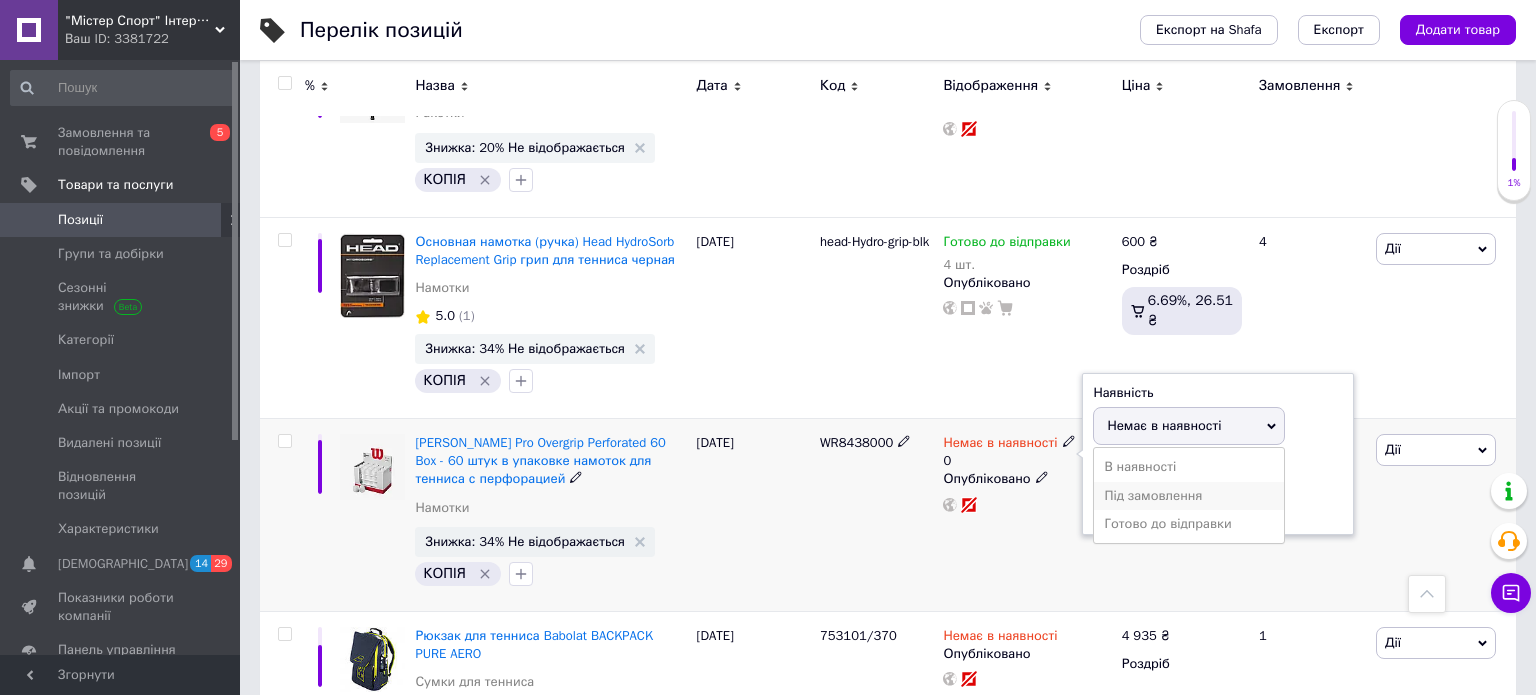 click on "Під замовлення" at bounding box center (1189, 496) 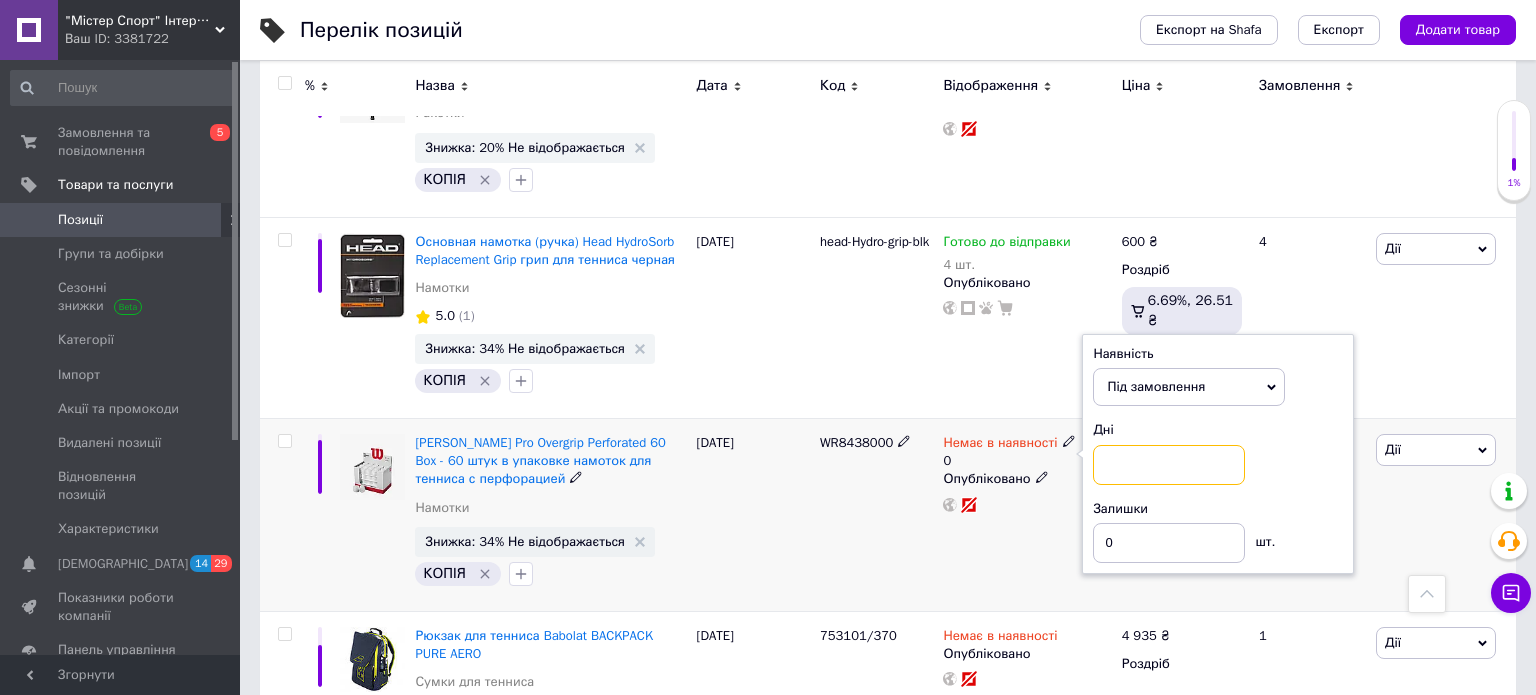 click at bounding box center [1169, 465] 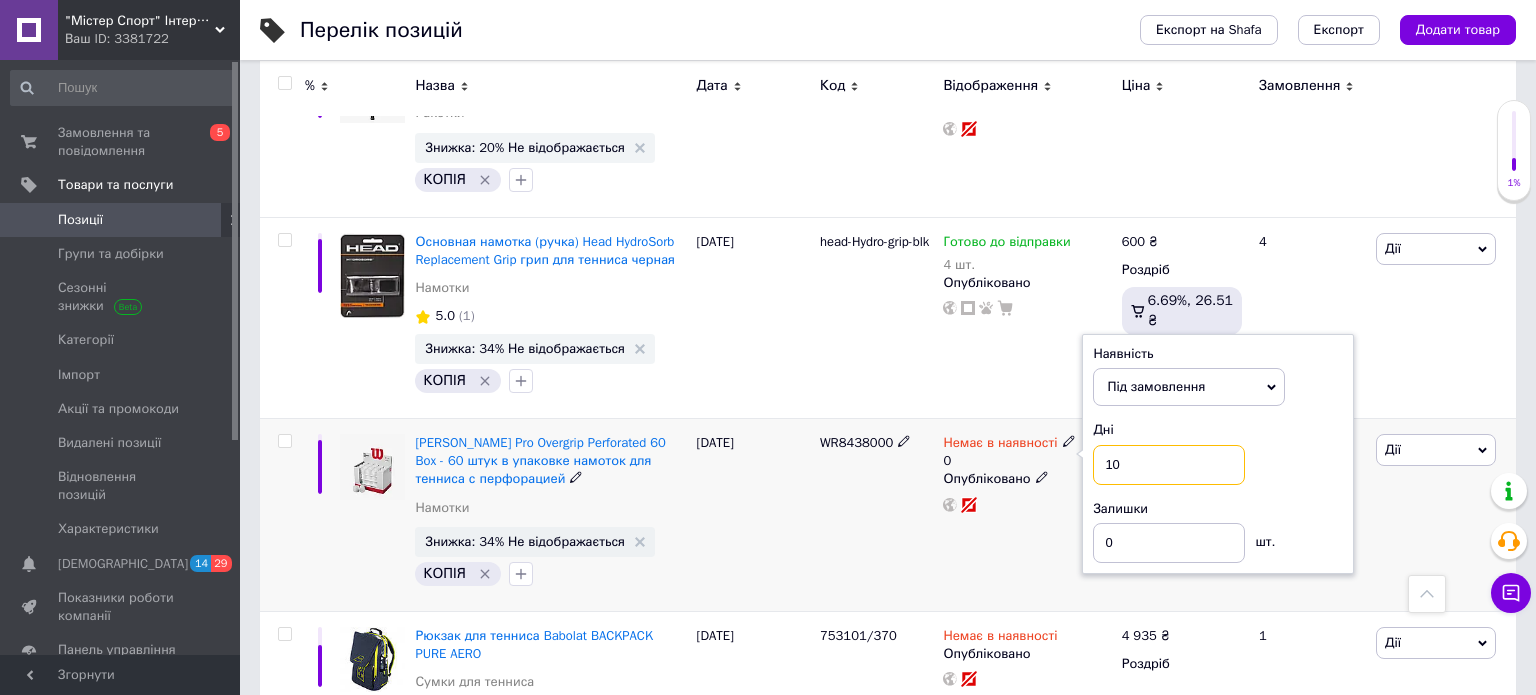 type on "10" 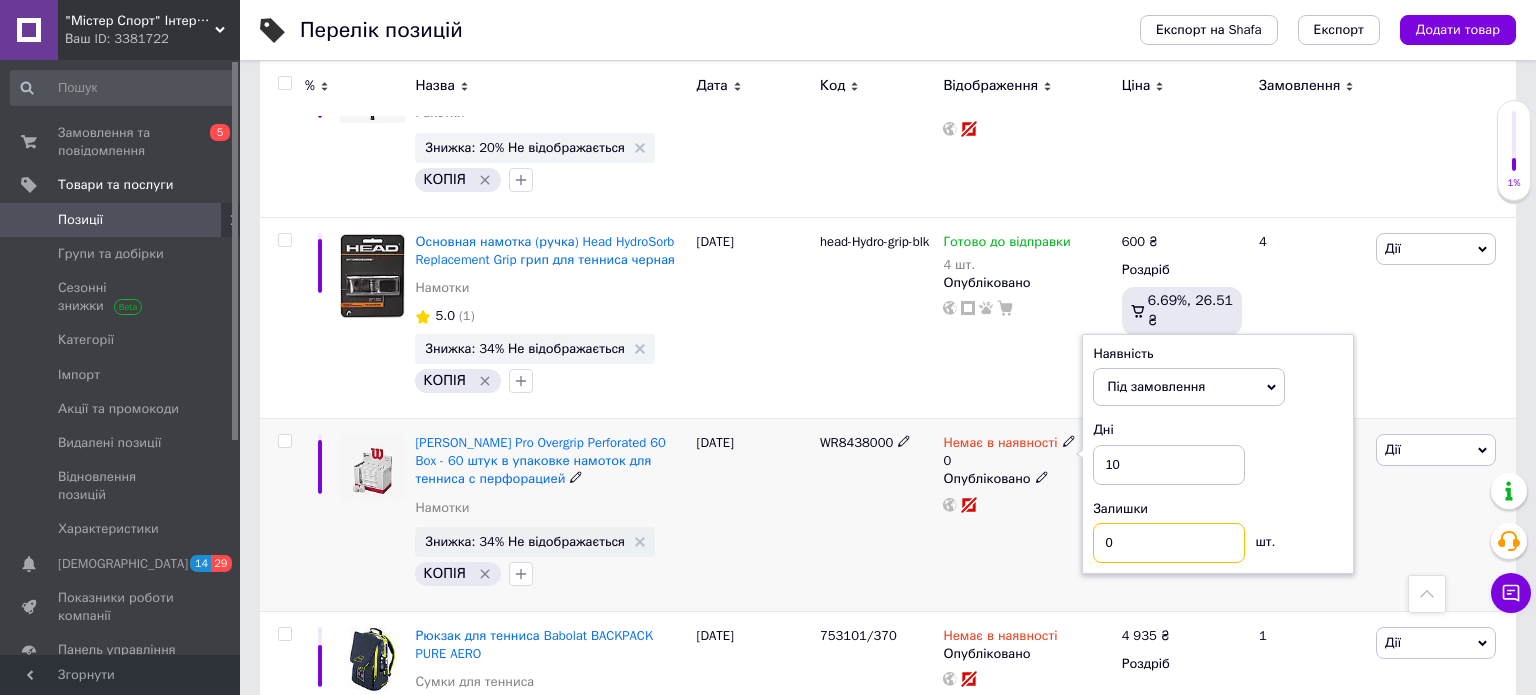 click on "0" at bounding box center (1169, 543) 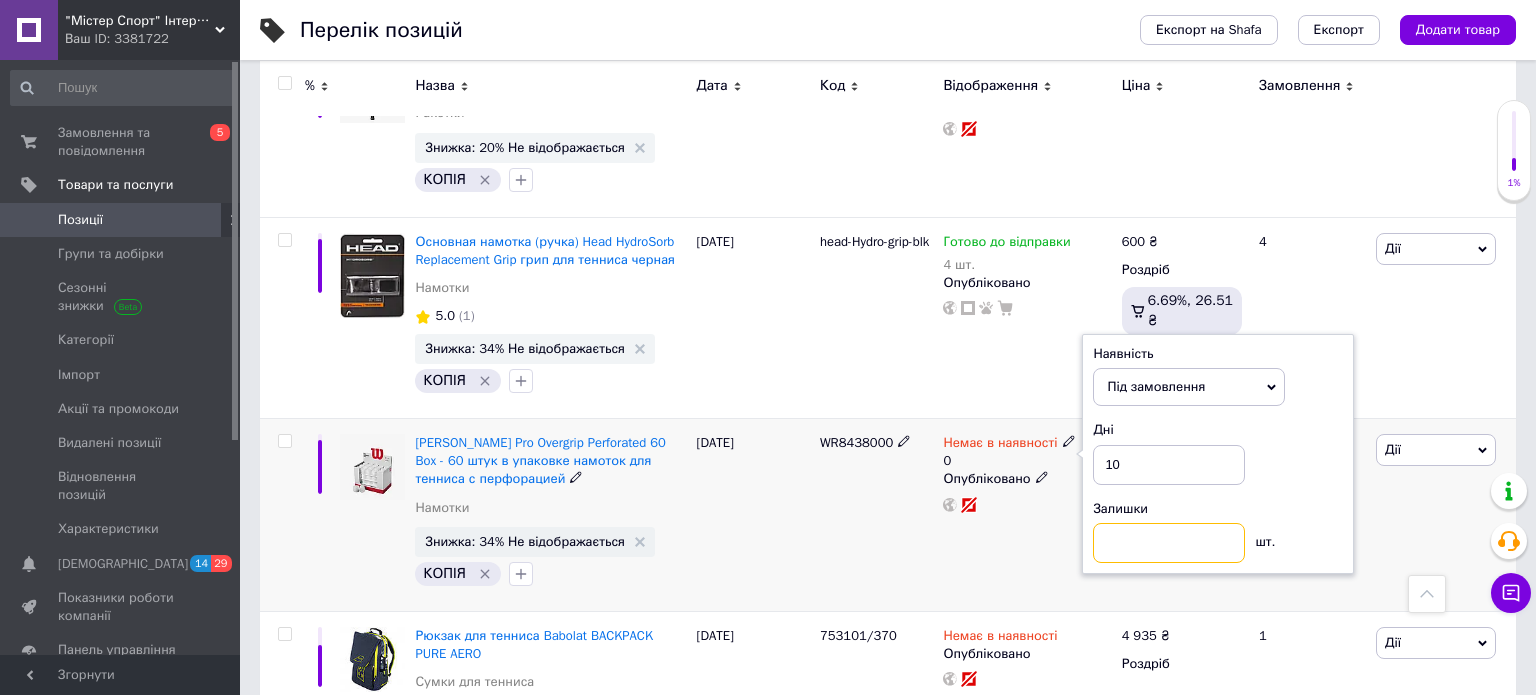 type 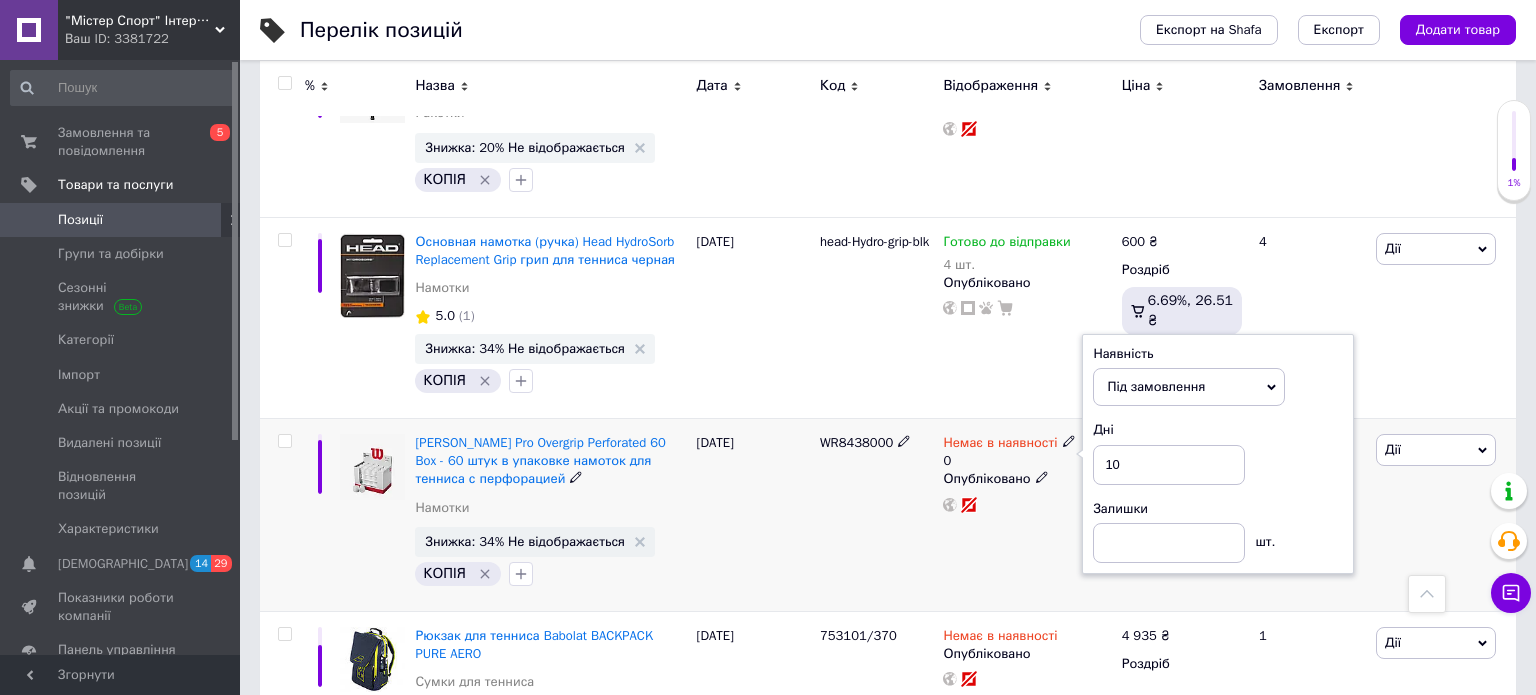 click on "Немає в наявності 0 Наявність Під замовлення В наявності Немає в наявності Готово до відправки Дні 10 Залишки шт. Опубліковано" at bounding box center [1027, 515] 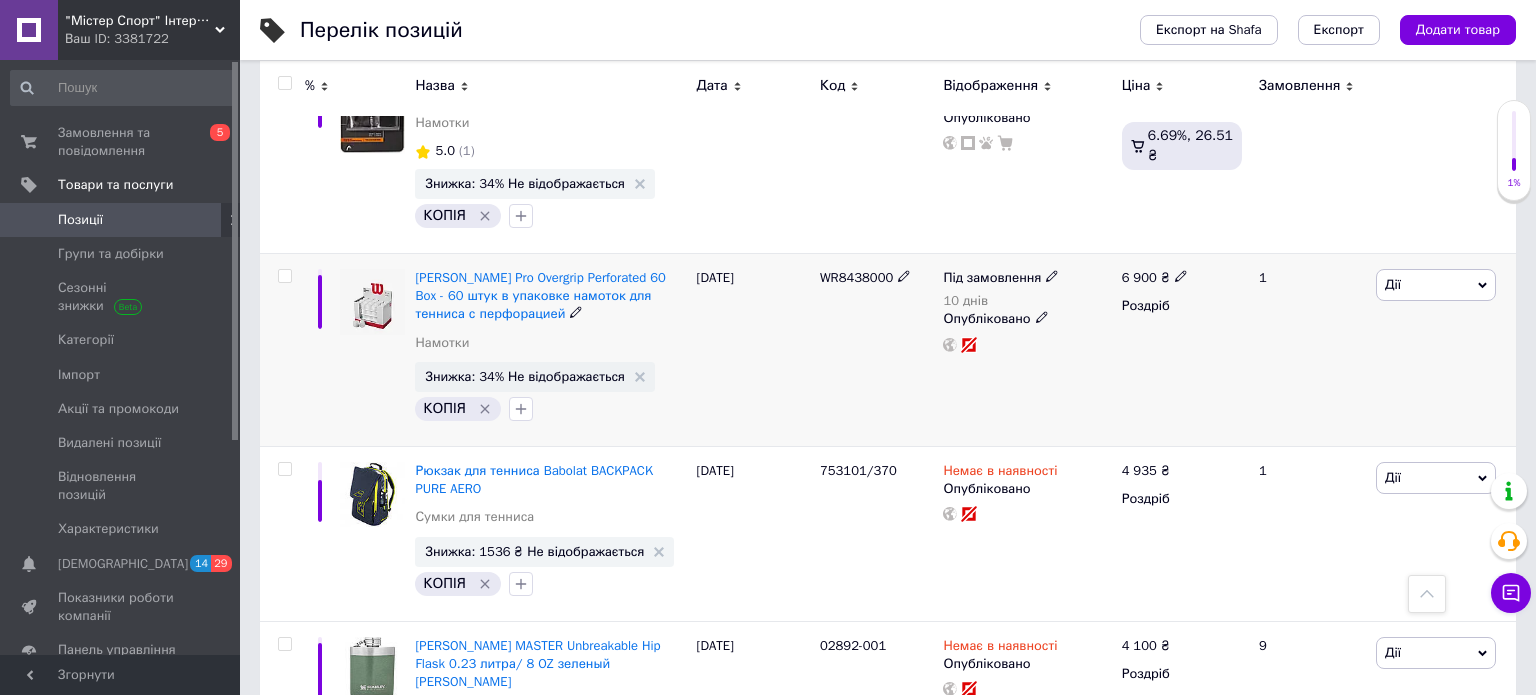 scroll, scrollTop: 864, scrollLeft: 0, axis: vertical 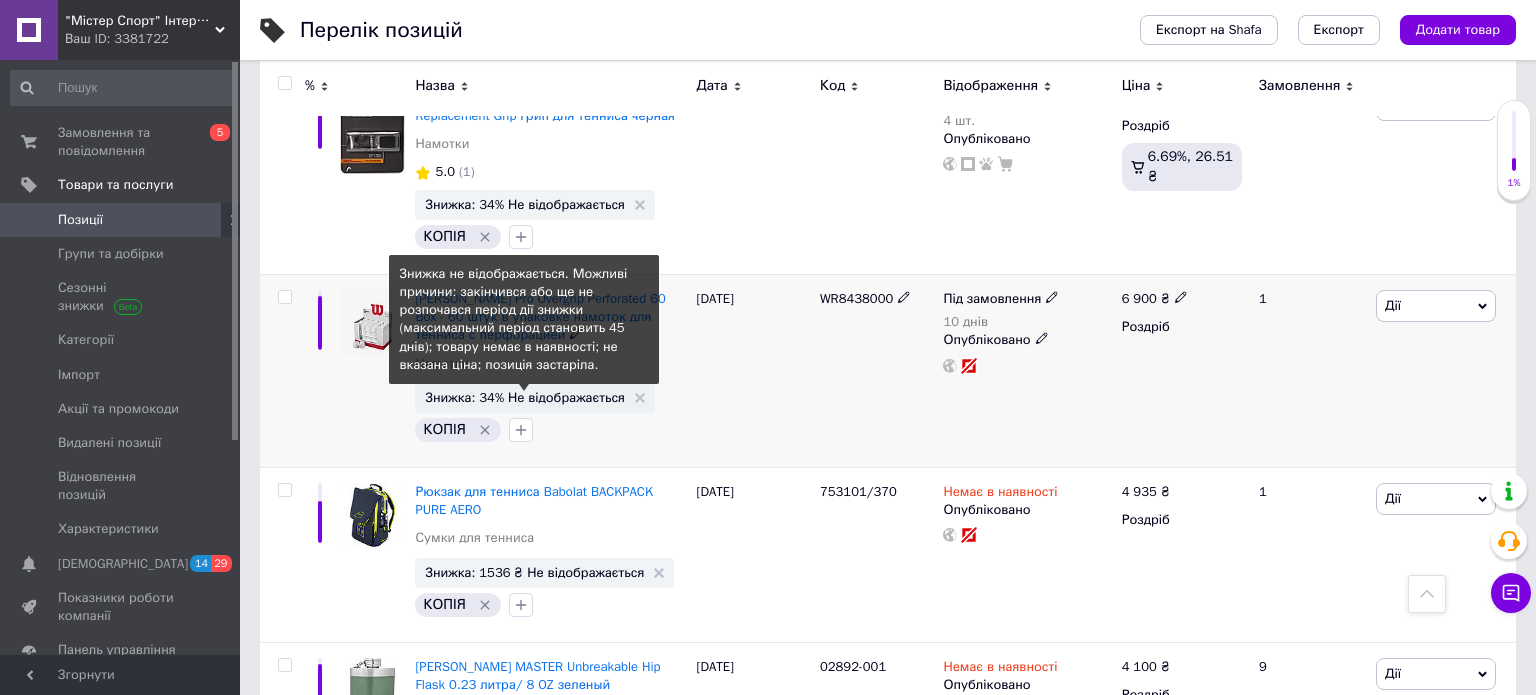 click on "Знижка: 34% Не відображається" at bounding box center [525, 397] 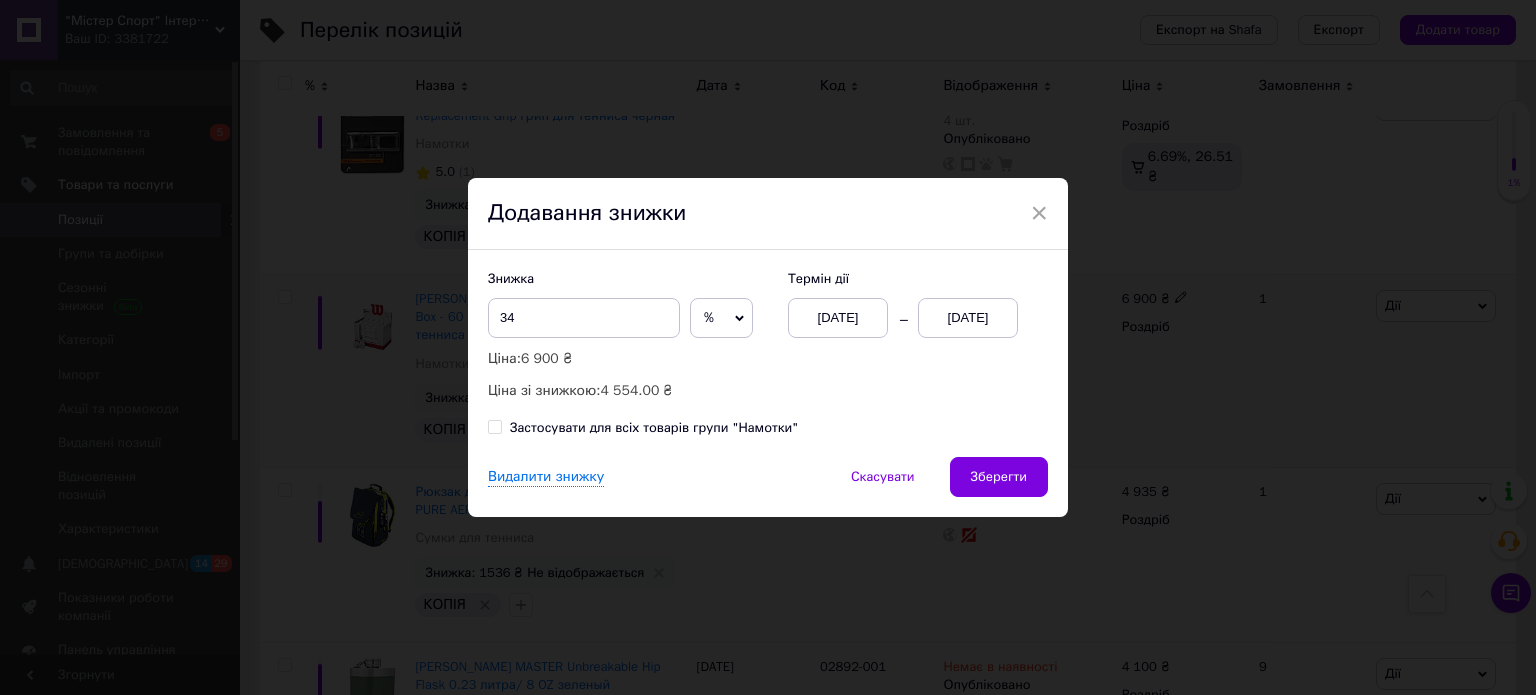 click on "[DATE]" at bounding box center (968, 318) 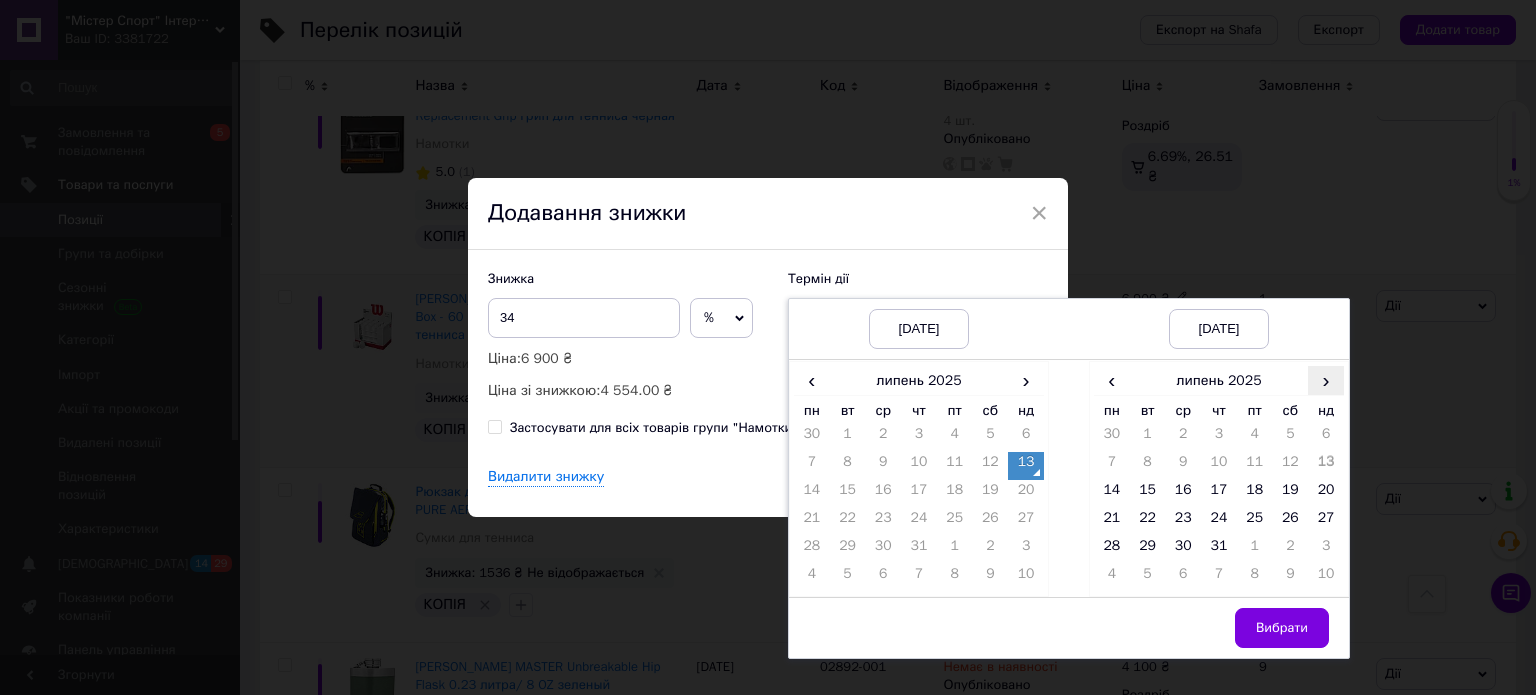 click on "›" at bounding box center [1326, 380] 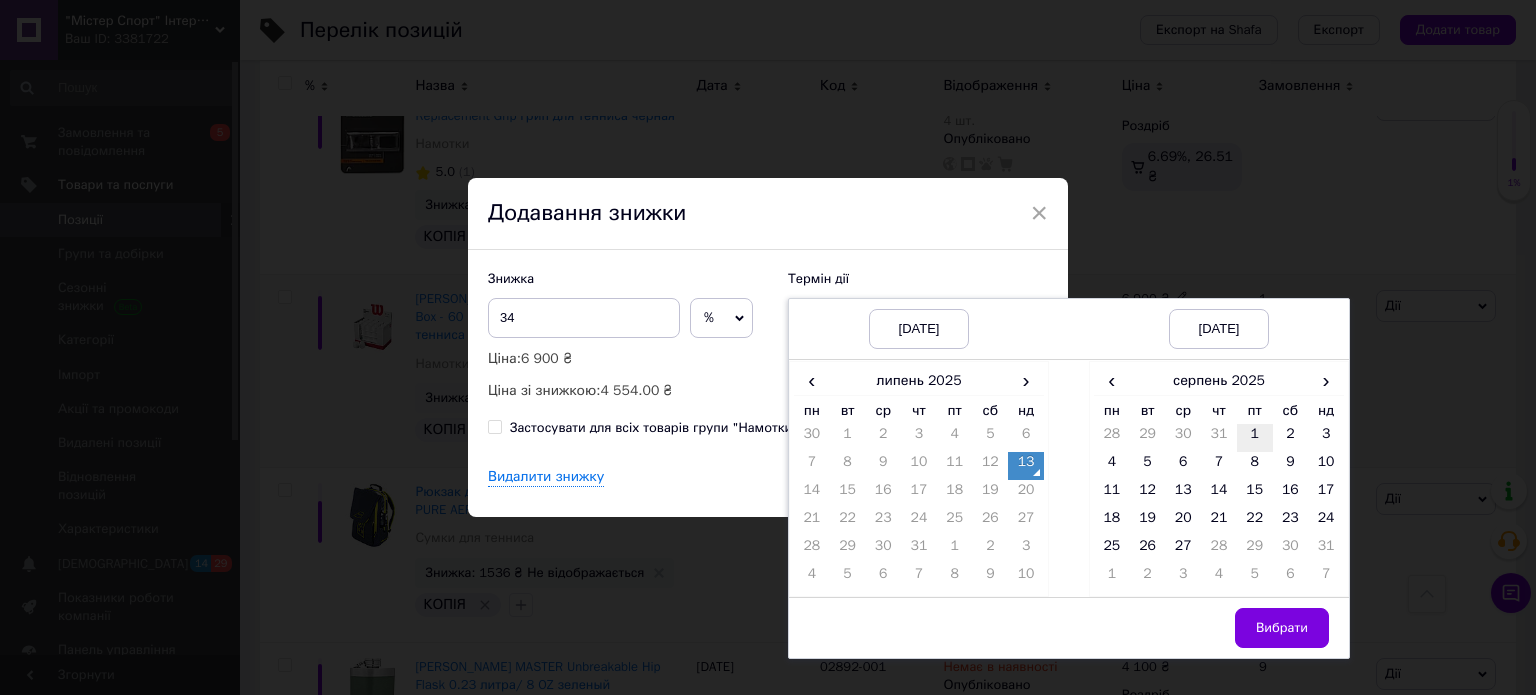 click on "1" at bounding box center (1255, 438) 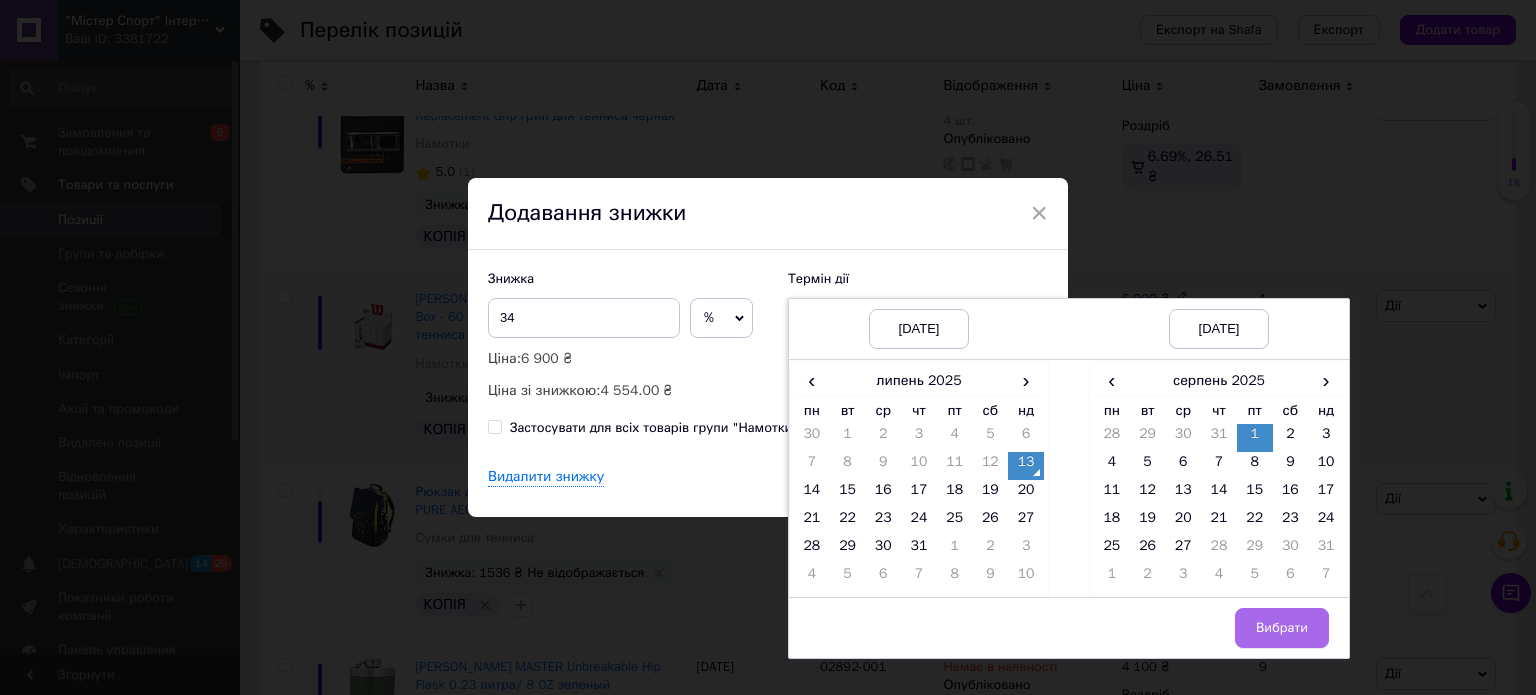 click on "Вибрати" at bounding box center [1282, 628] 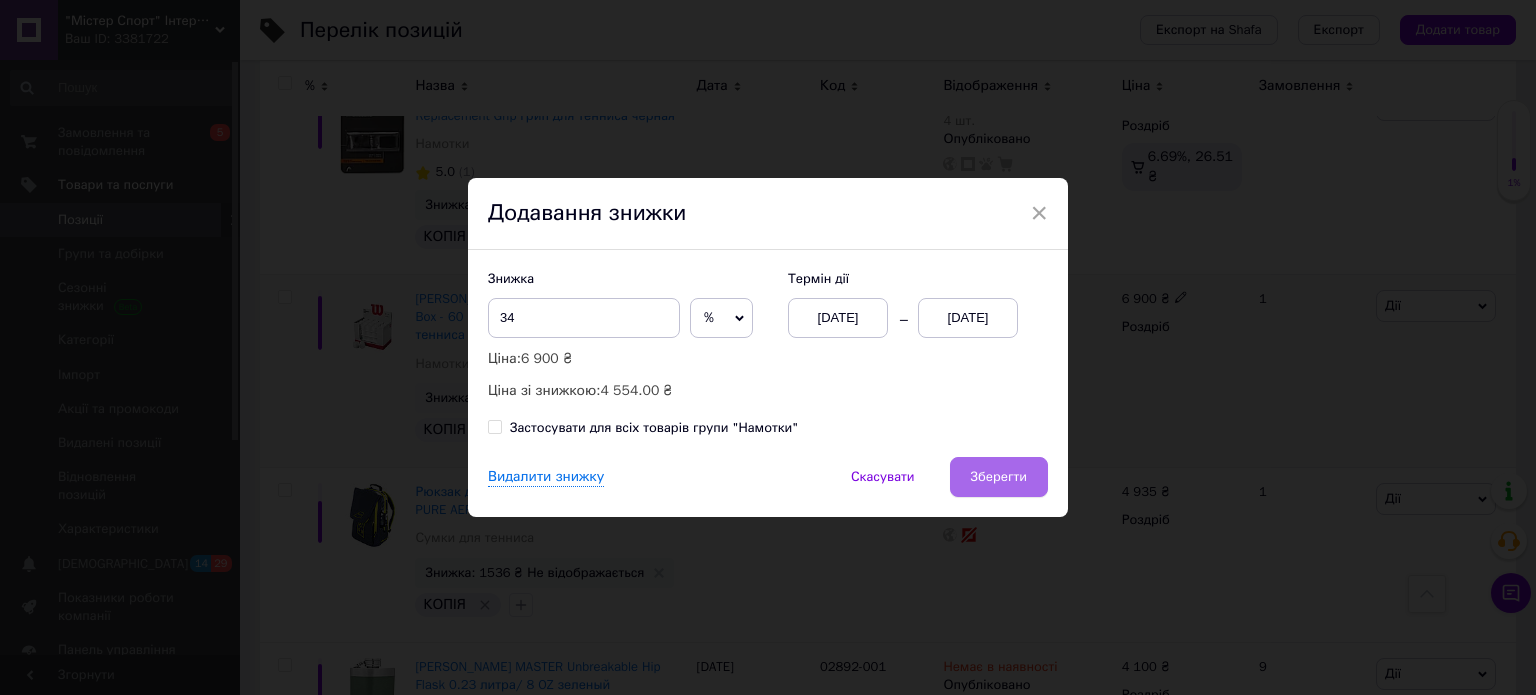 click on "Зберегти" at bounding box center (999, 477) 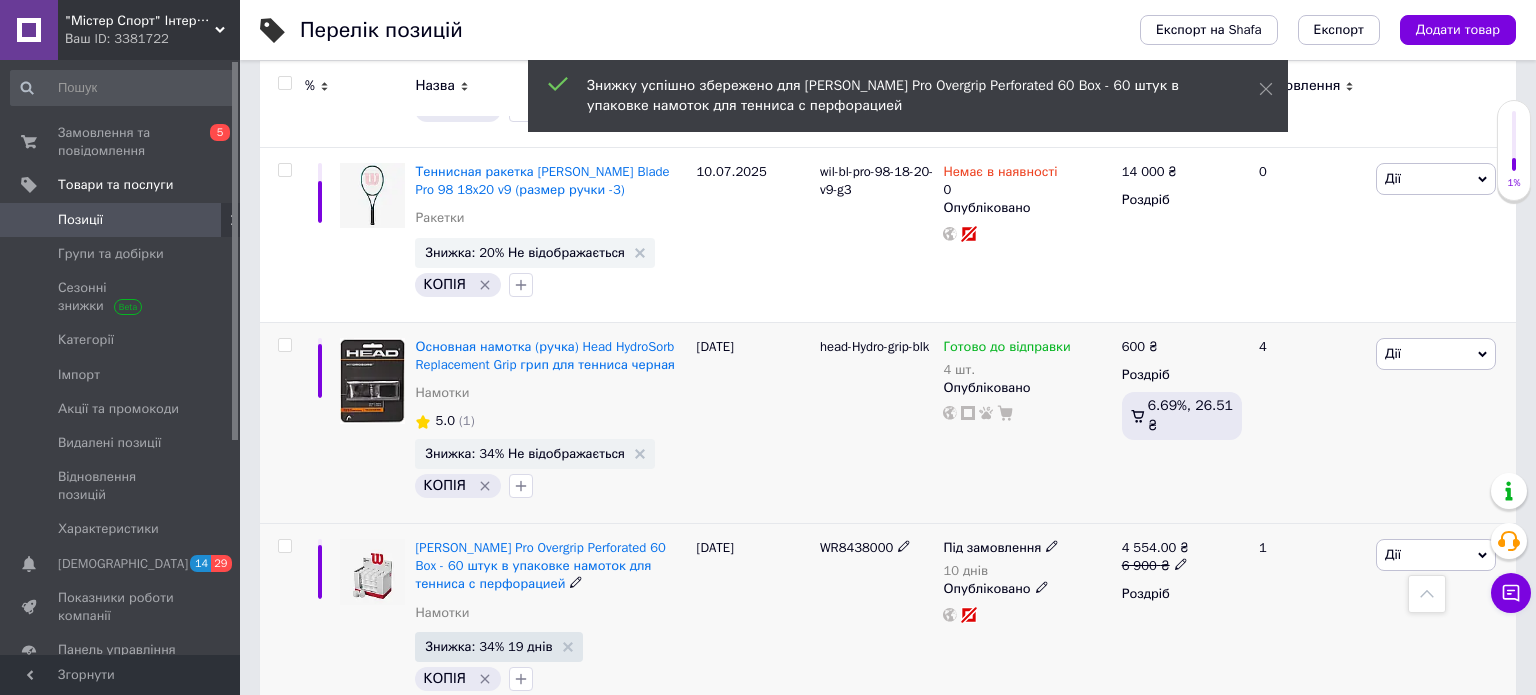 scroll, scrollTop: 576, scrollLeft: 0, axis: vertical 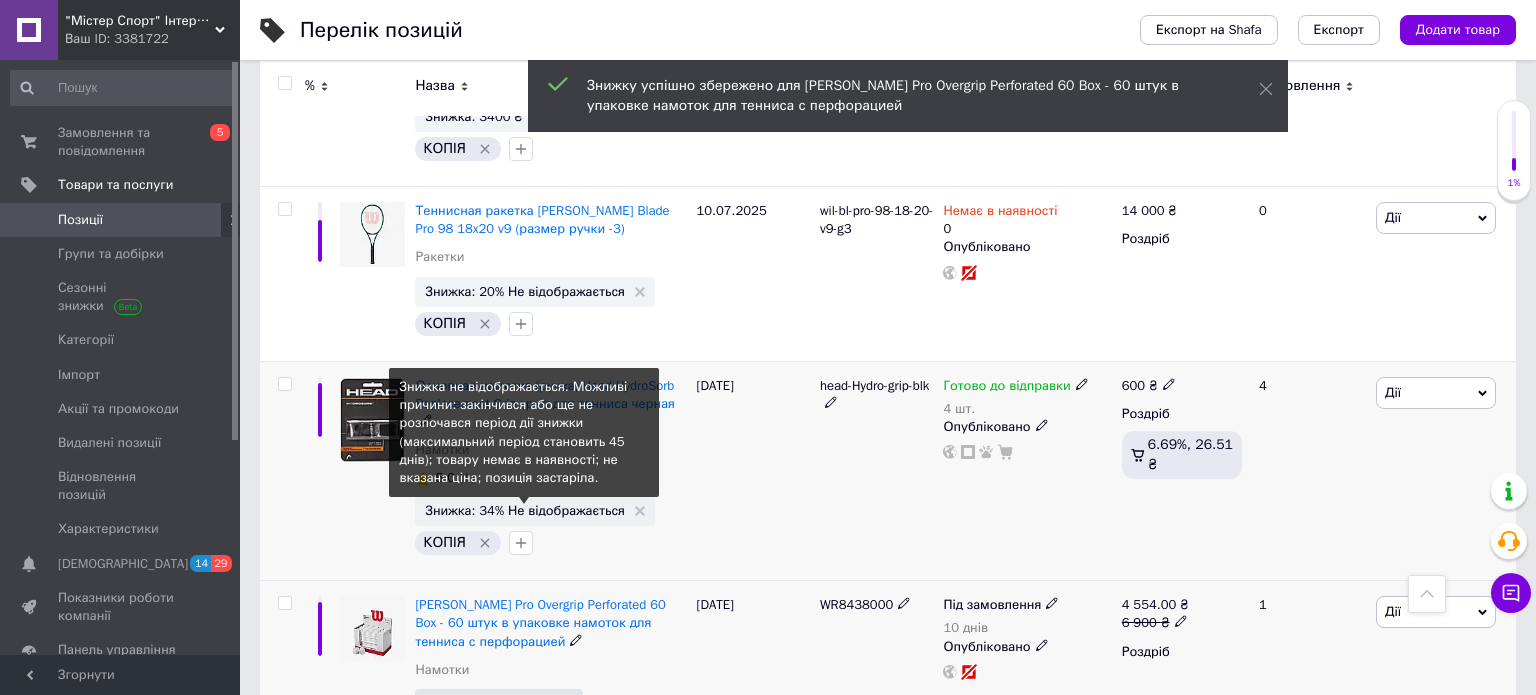 click on "Знижка: 34% Не відображається" at bounding box center [525, 510] 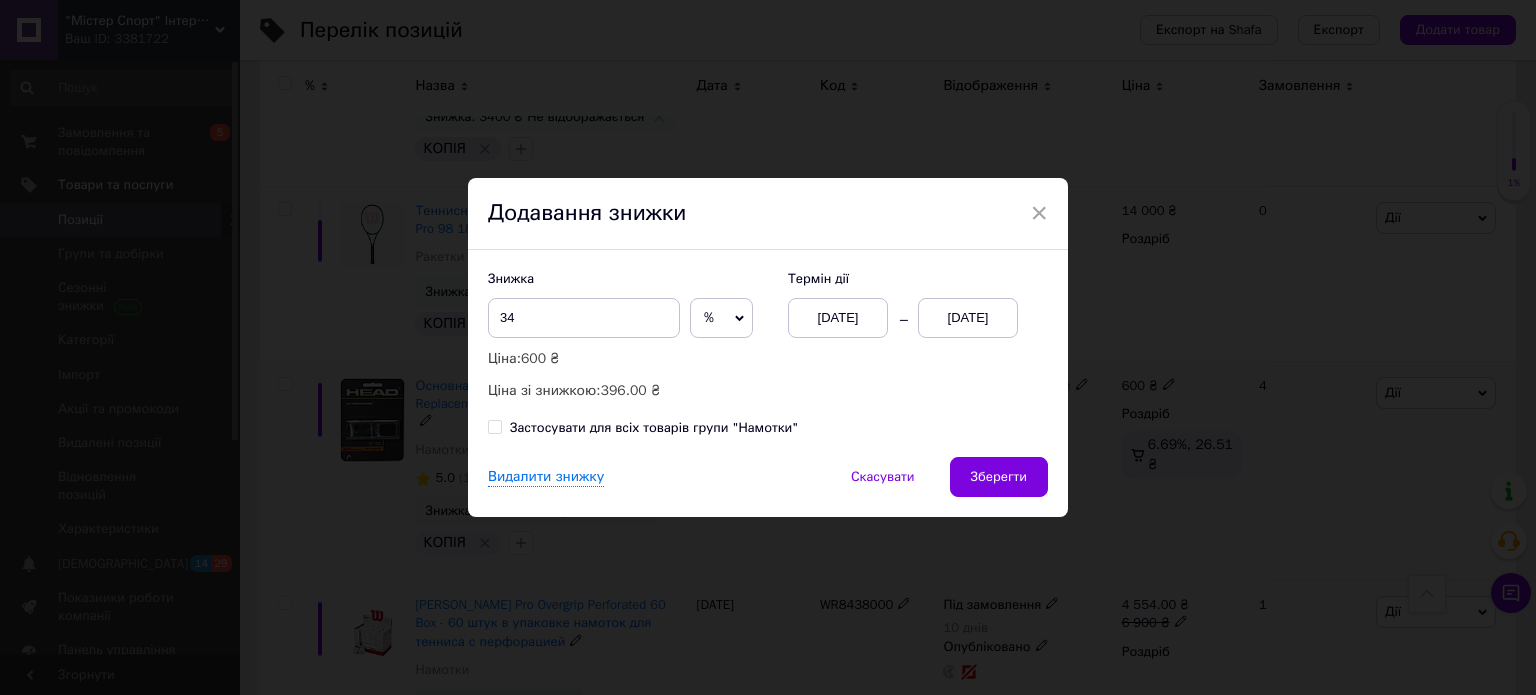 click on "[DATE]" at bounding box center [968, 318] 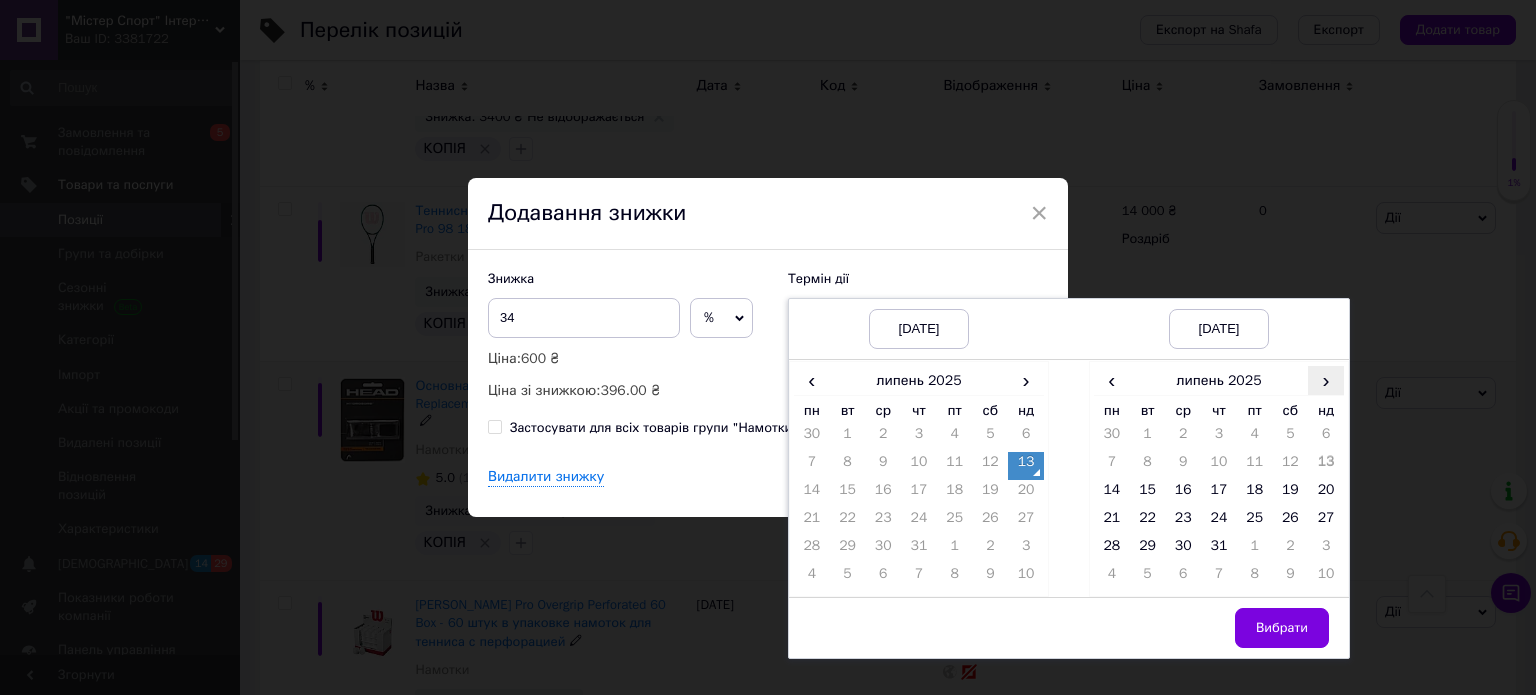 click on "›" at bounding box center [1326, 380] 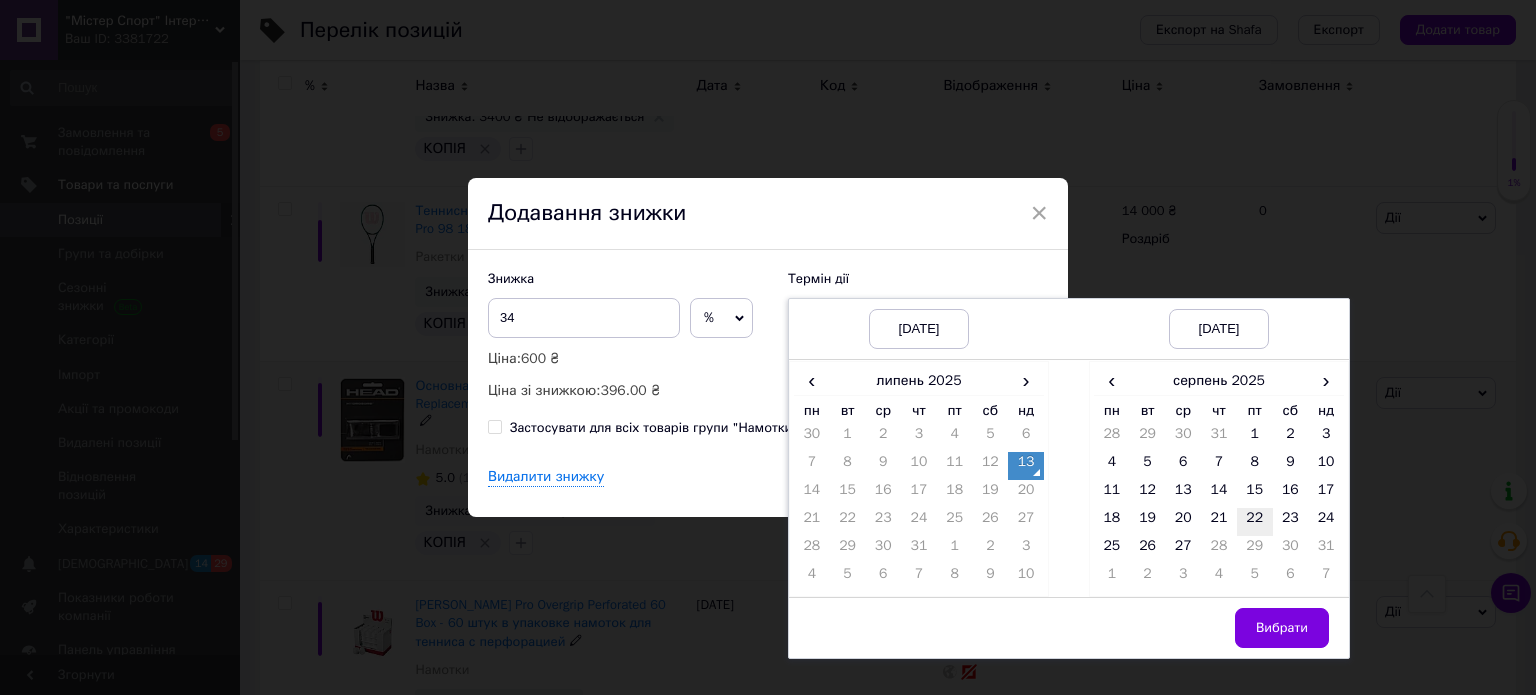 drag, startPoint x: 1257, startPoint y: 430, endPoint x: 1265, endPoint y: 519, distance: 89.358826 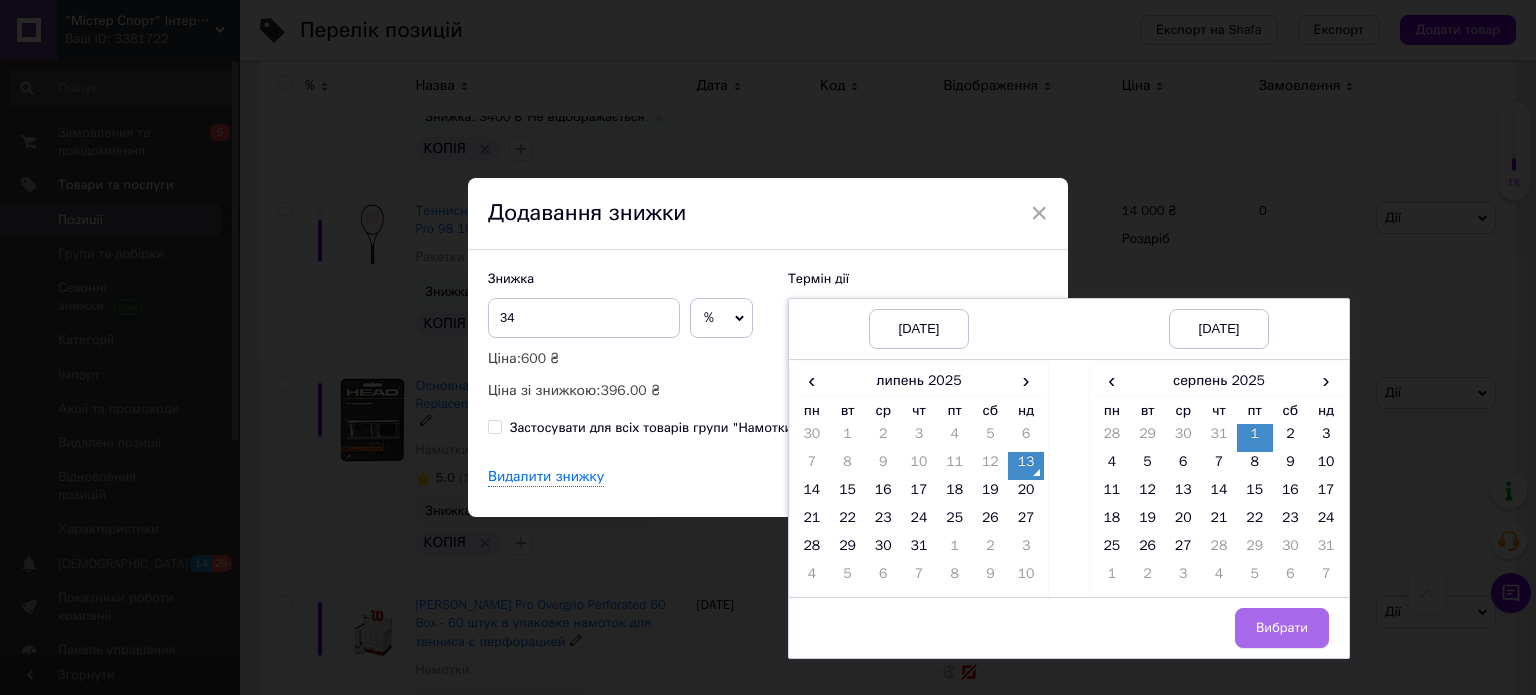 click on "Вибрати" at bounding box center (1282, 628) 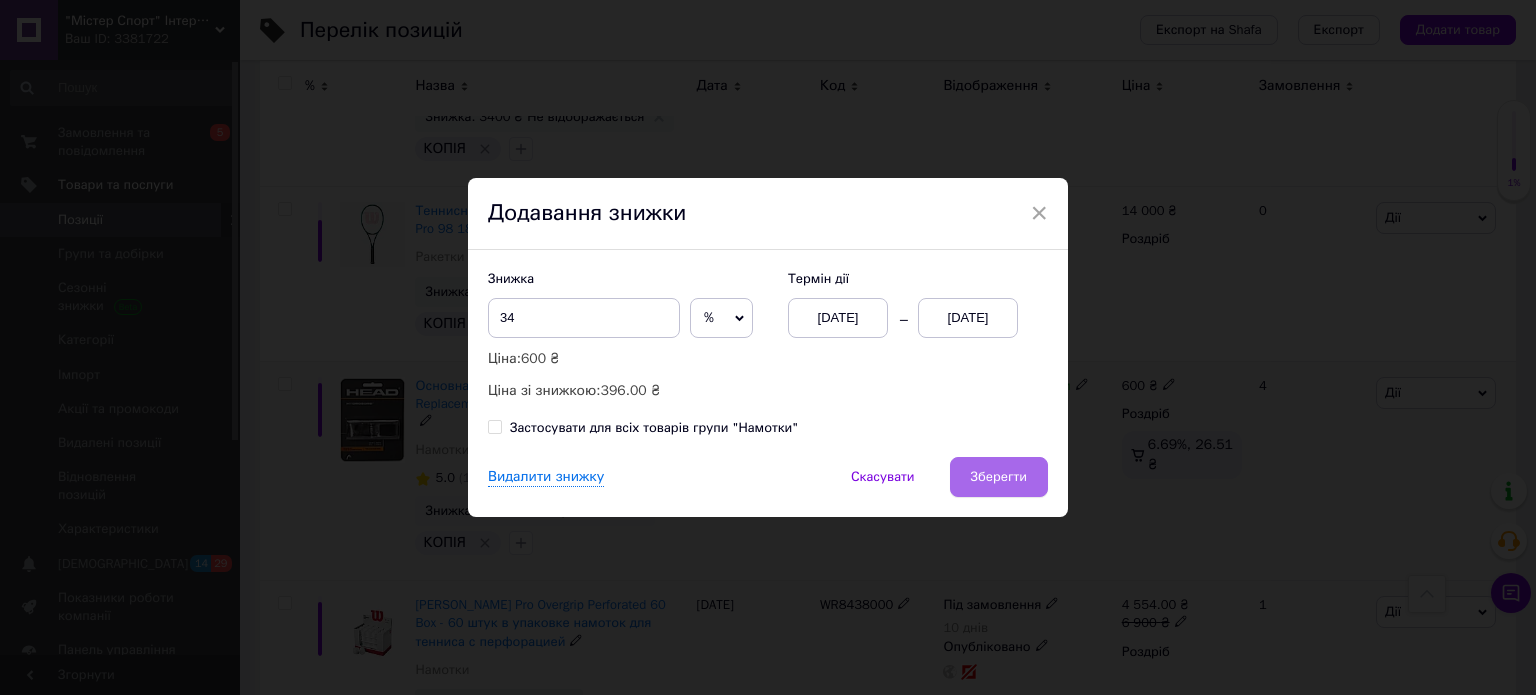 click on "Зберегти" at bounding box center [999, 477] 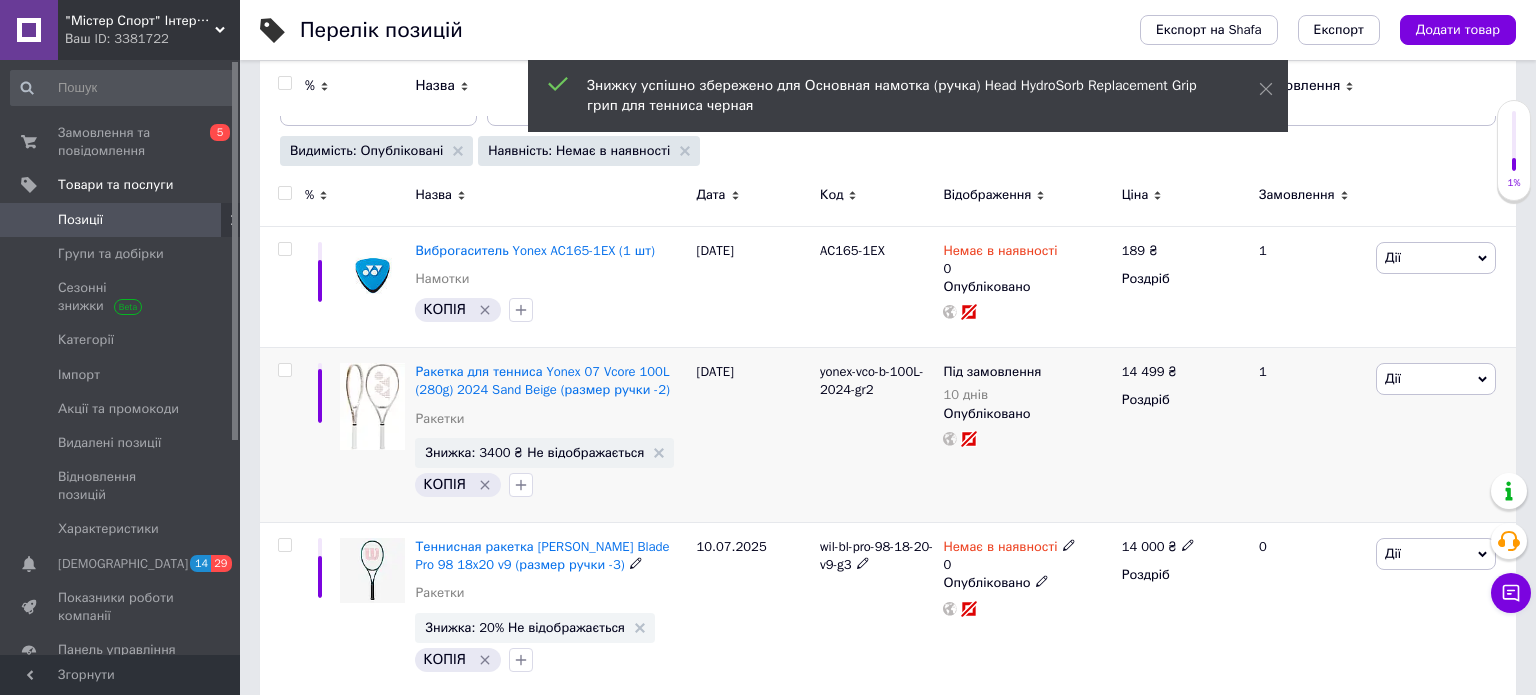 scroll, scrollTop: 216, scrollLeft: 0, axis: vertical 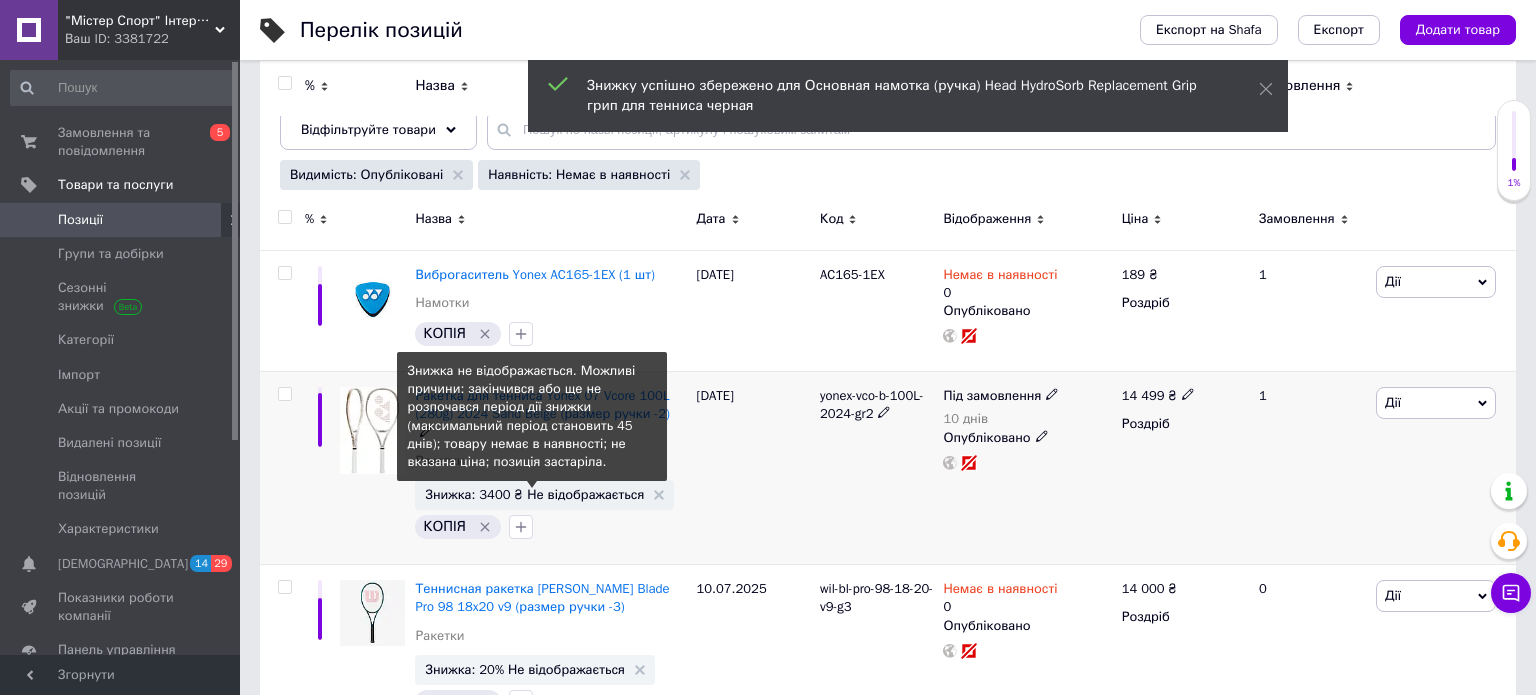 click on "Знижка: 3400 ₴ Не відображається" at bounding box center [534, 494] 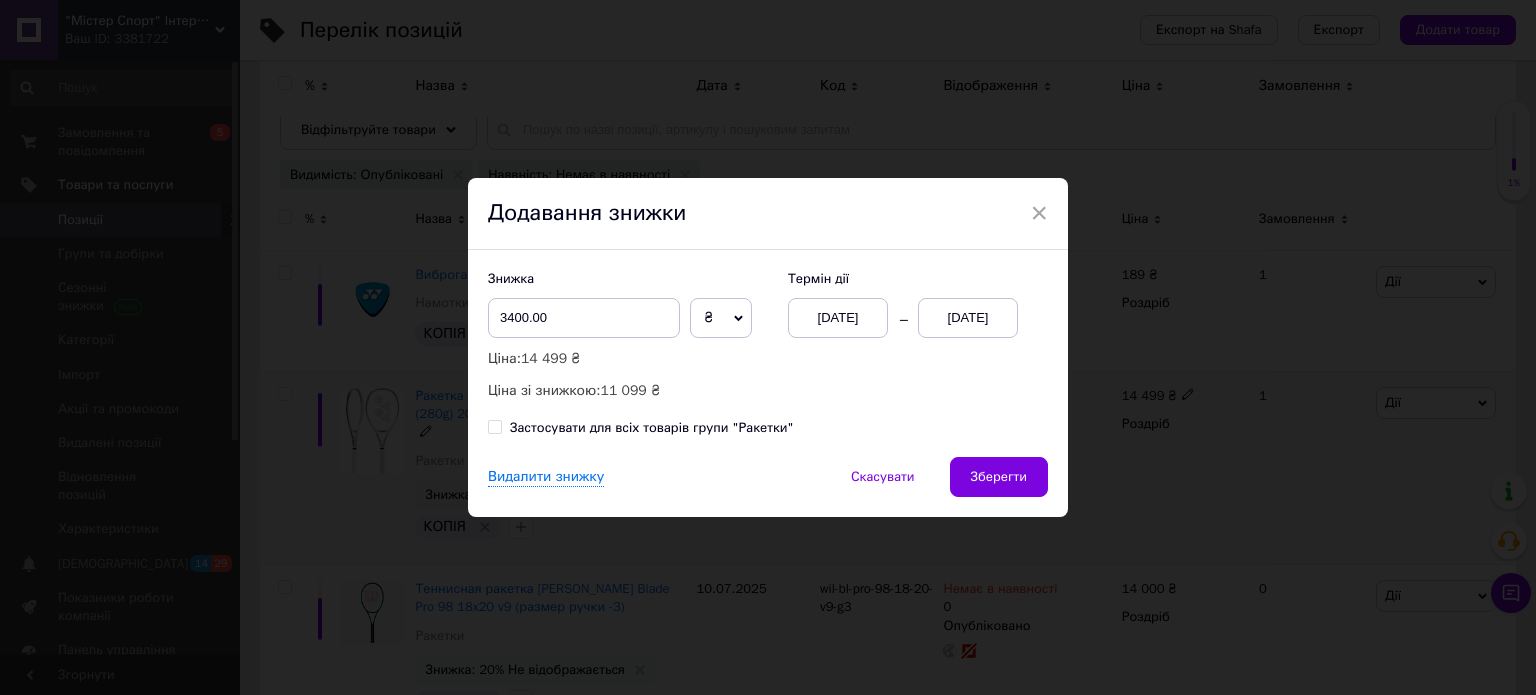 click on "[DATE]" at bounding box center (968, 318) 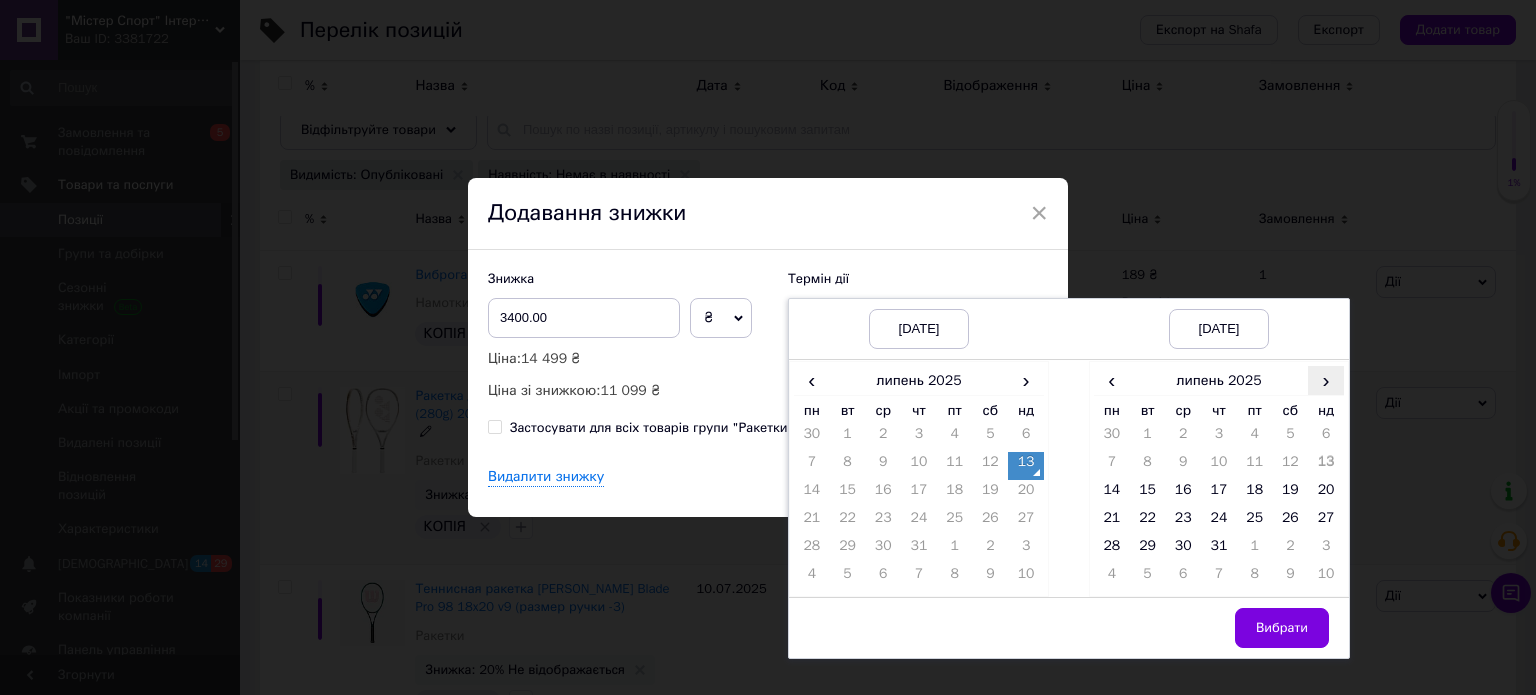 click on "›" at bounding box center (1326, 380) 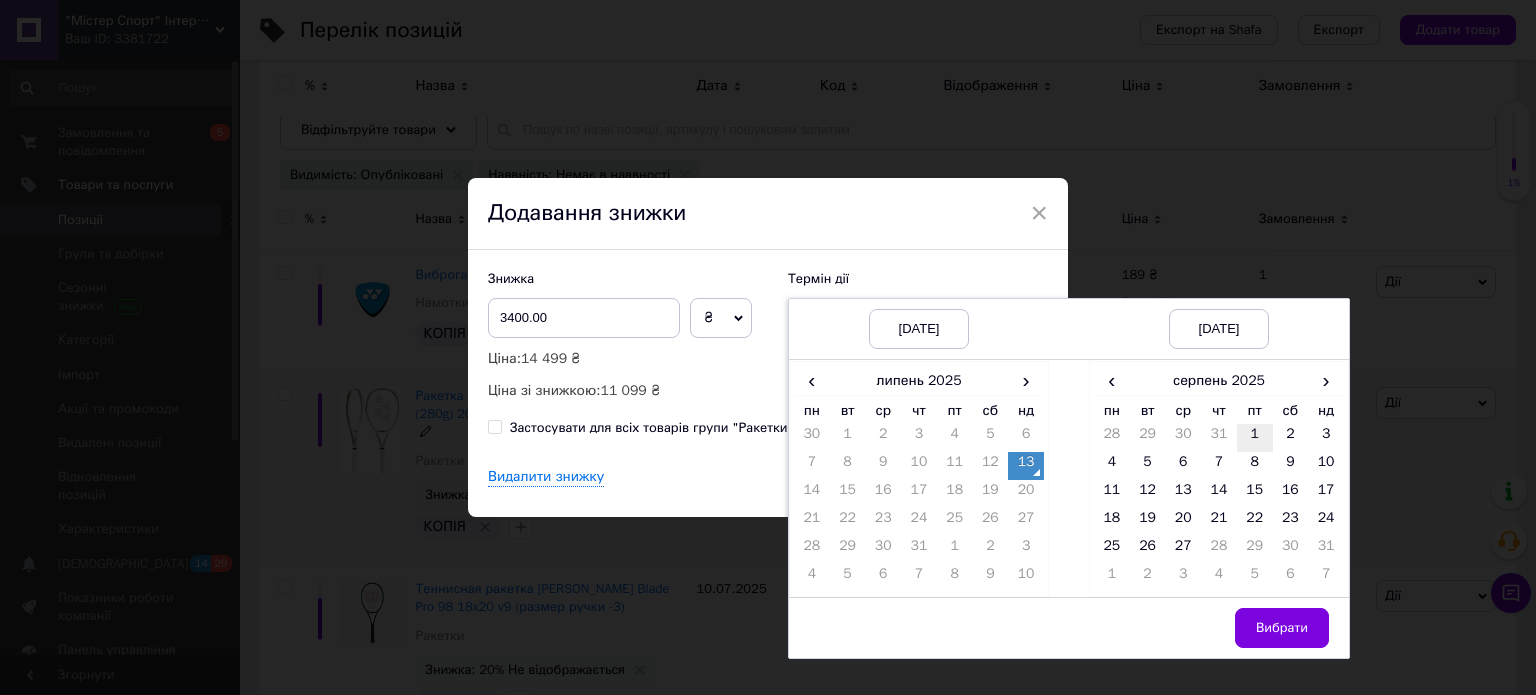 click on "1" at bounding box center (1255, 438) 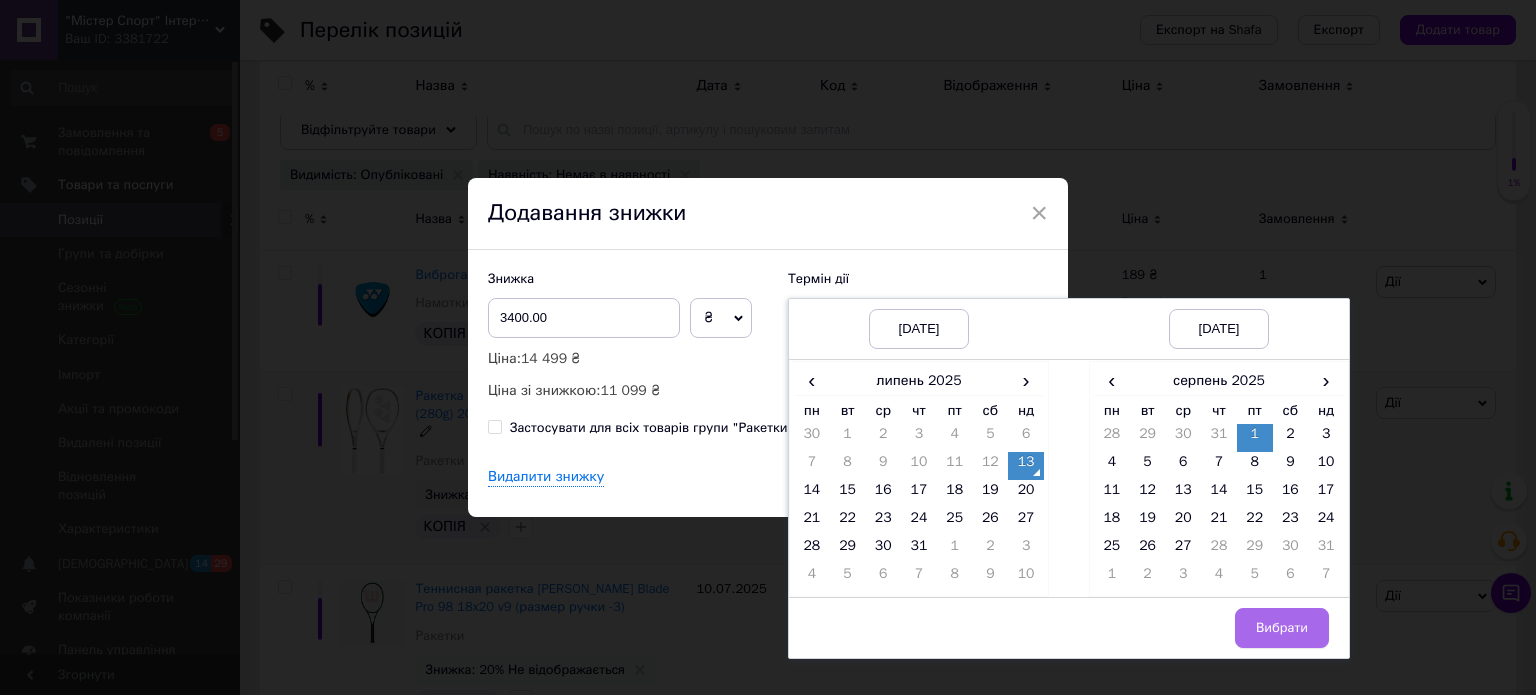 click on "Вибрати" at bounding box center [1282, 628] 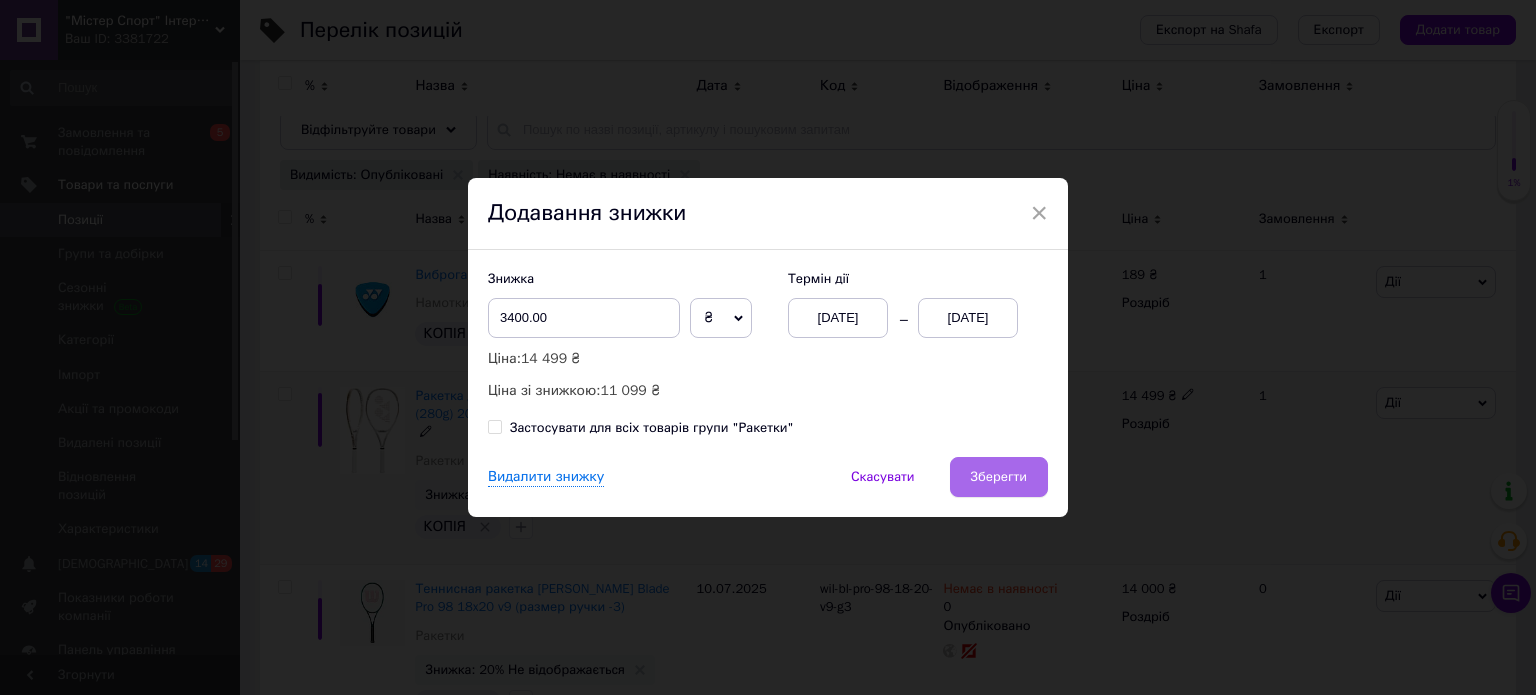 click on "Зберегти" at bounding box center [999, 477] 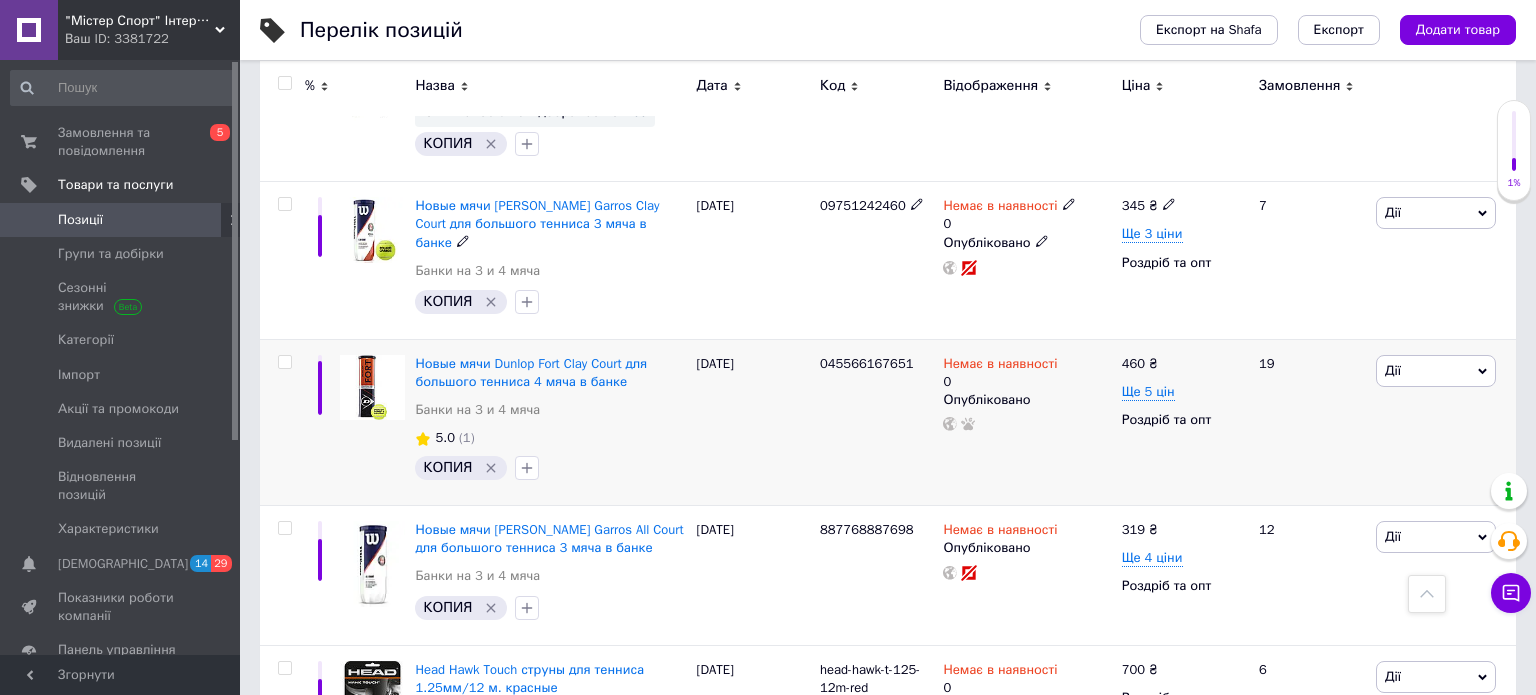 scroll, scrollTop: 1944, scrollLeft: 0, axis: vertical 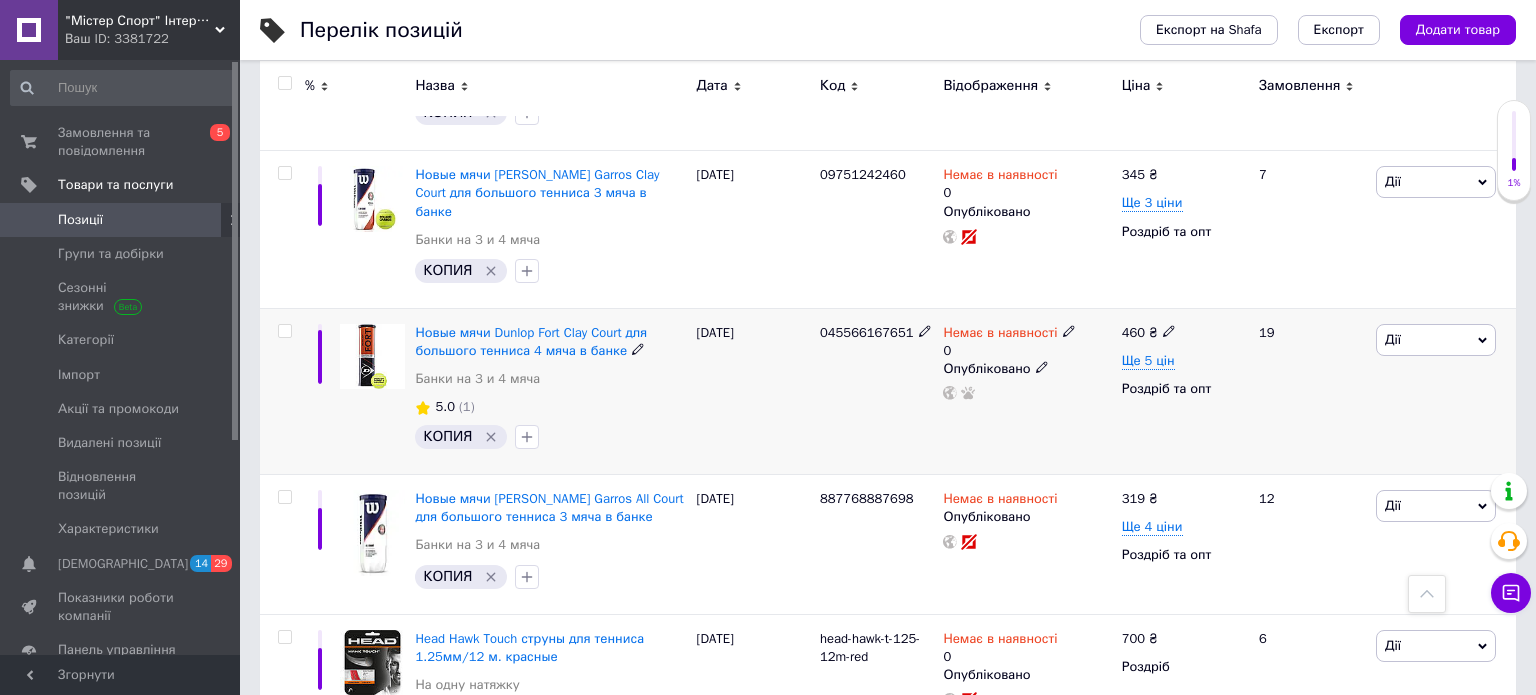 click 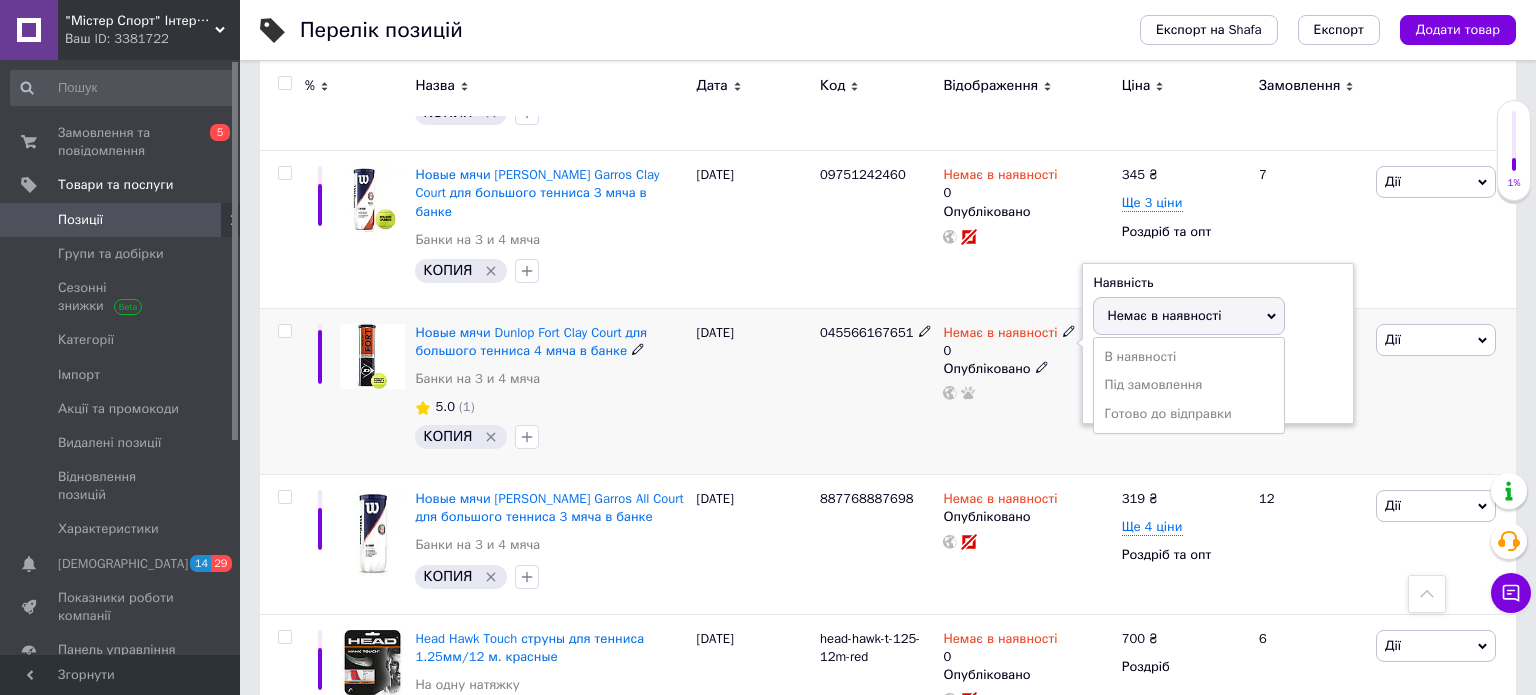 click on "Готово до відправки" at bounding box center (1189, 414) 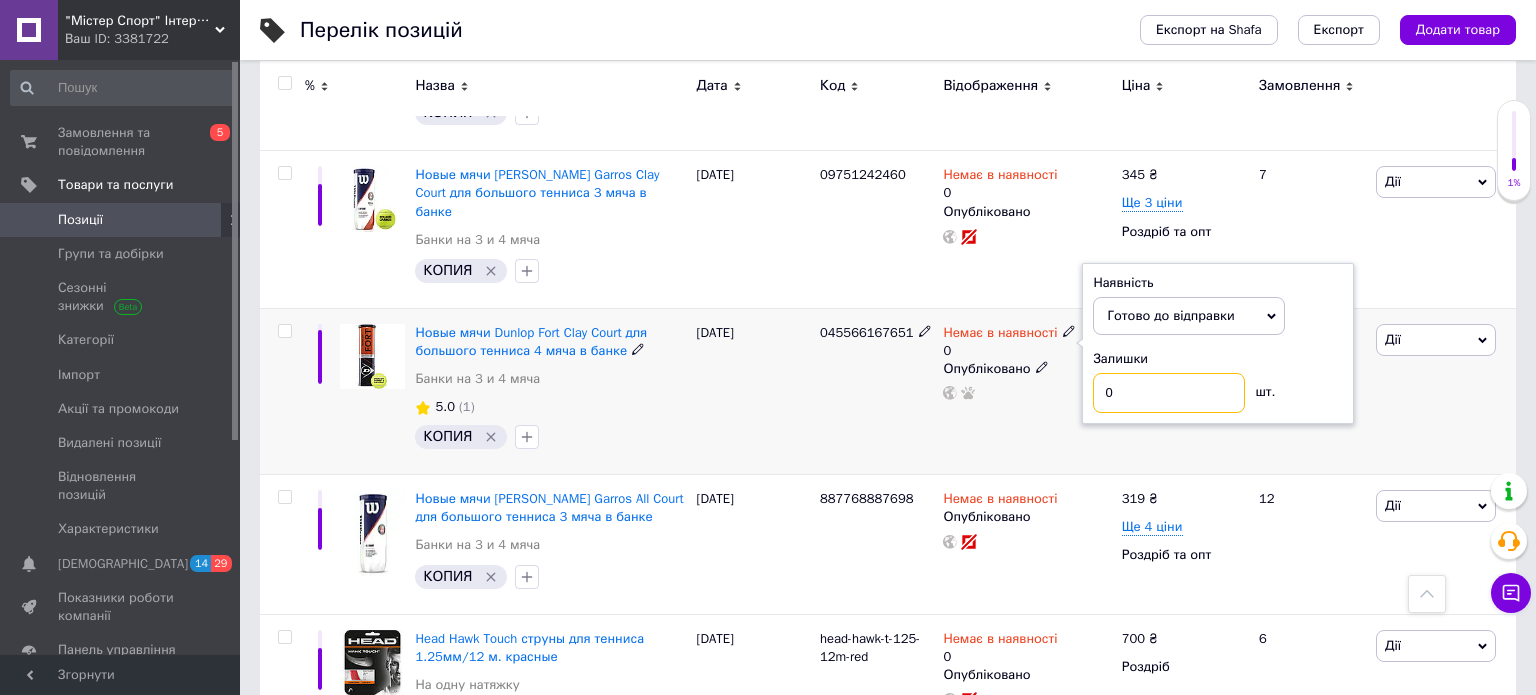 click on "0" at bounding box center (1169, 393) 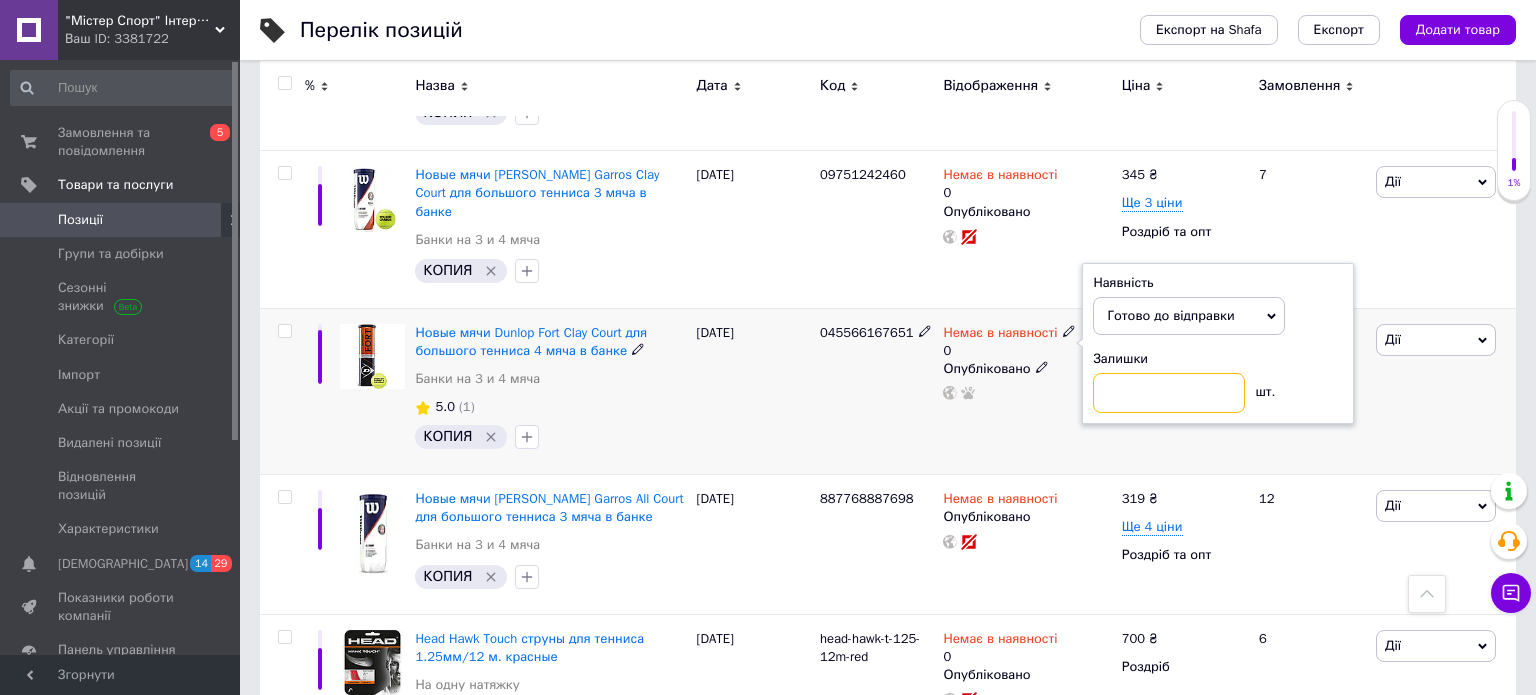 type 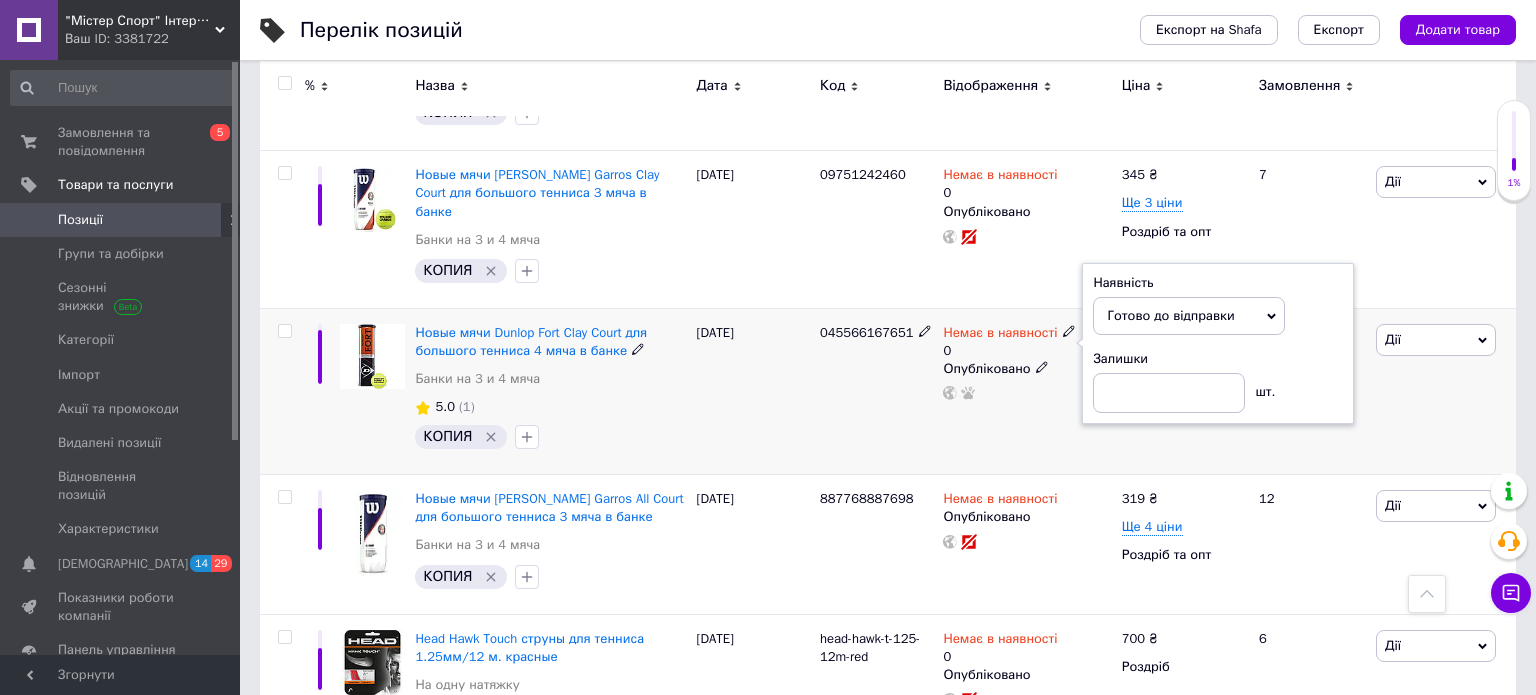 click on "Немає в наявності 0 Наявність Готово до відправки В наявності Немає в наявності Під замовлення Залишки шт. Опубліковано" at bounding box center [1027, 391] 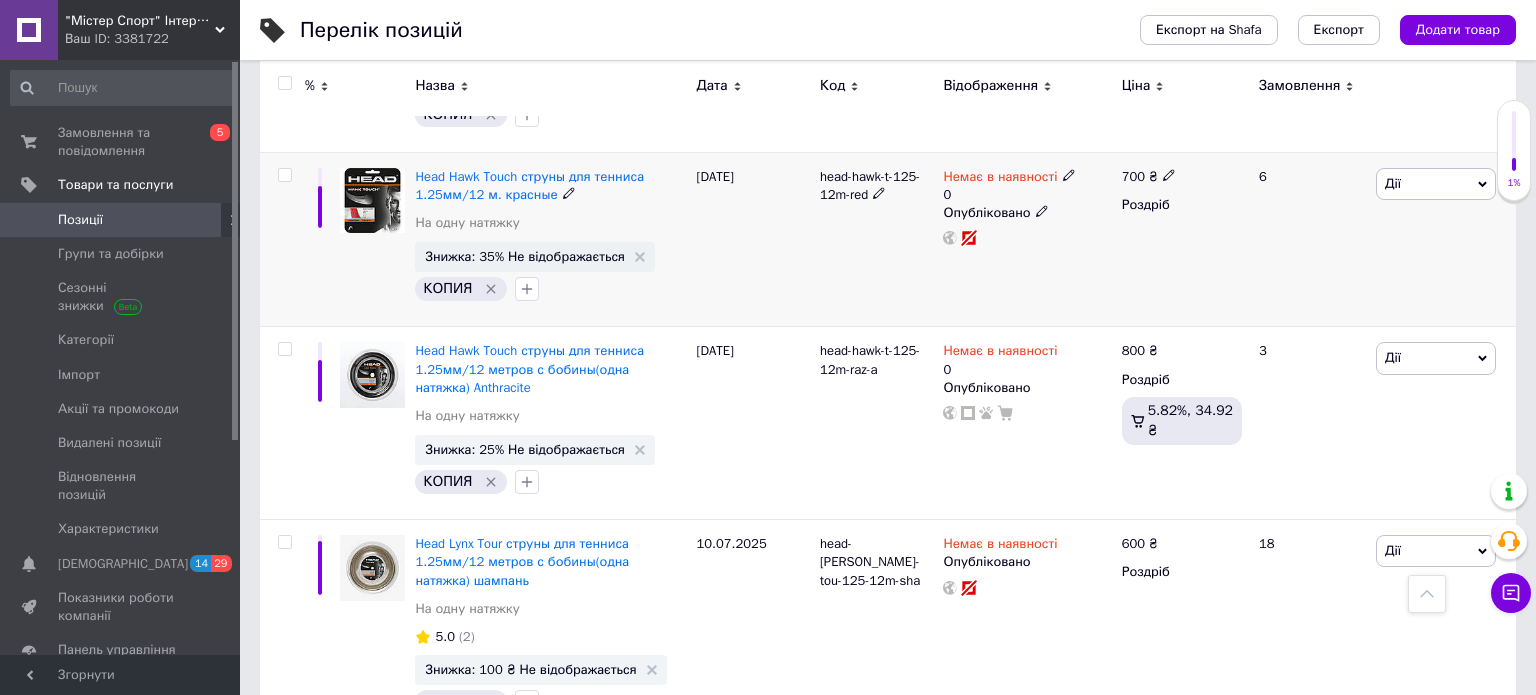 scroll, scrollTop: 2413, scrollLeft: 0, axis: vertical 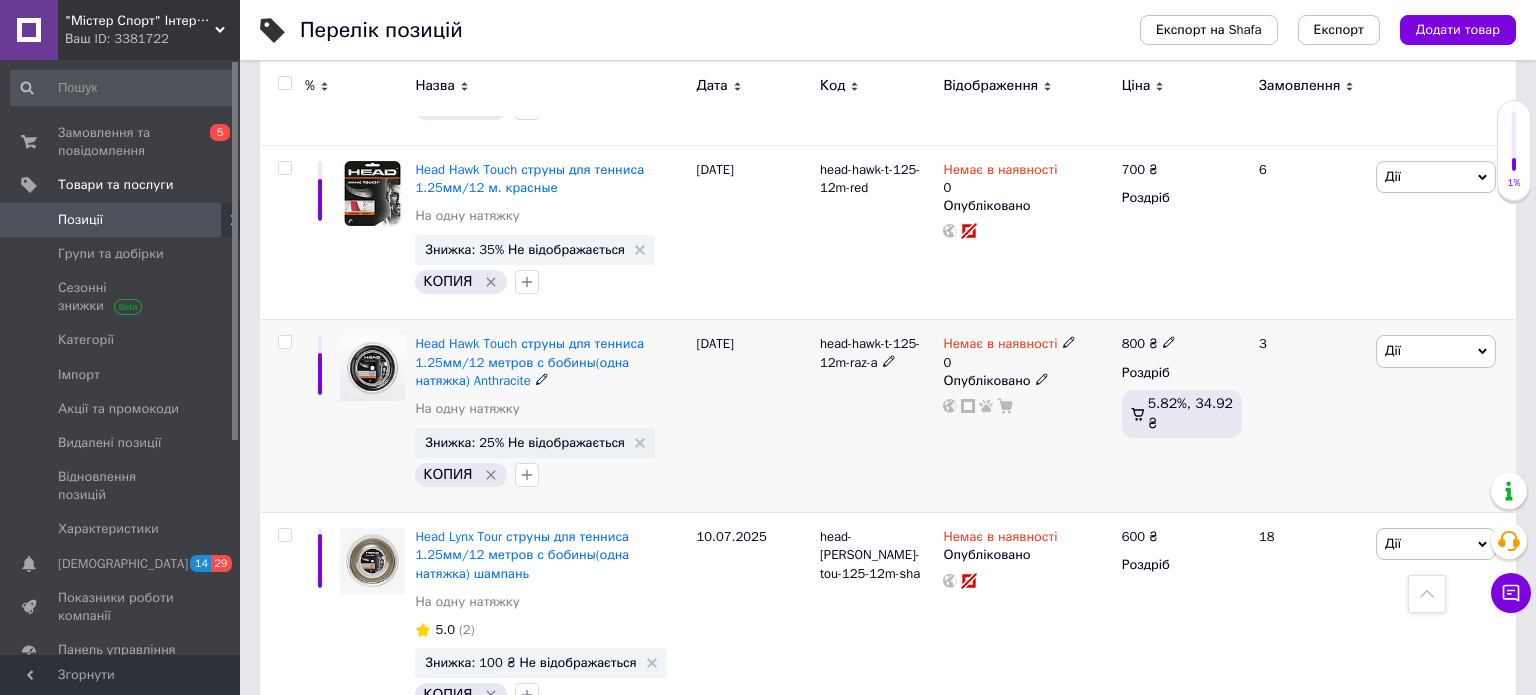 click 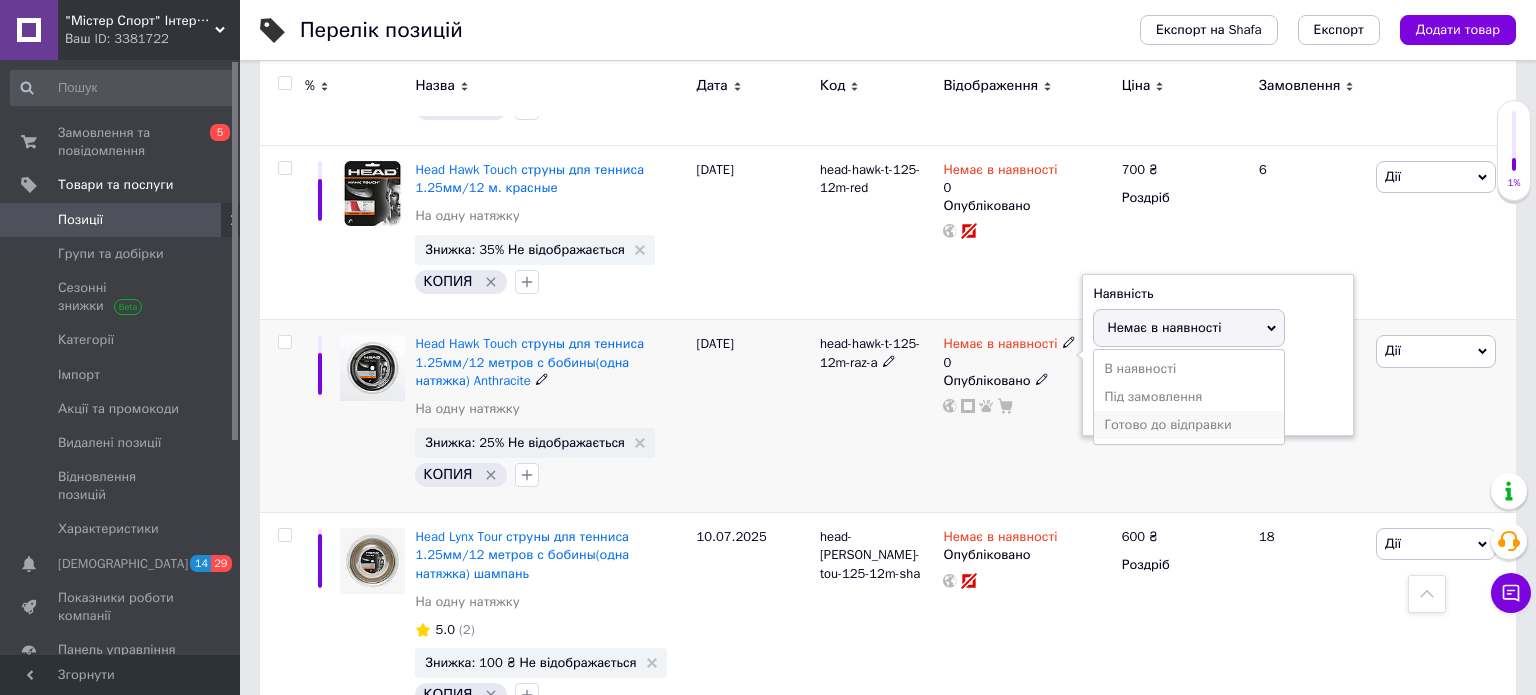 click on "Готово до відправки" at bounding box center (1189, 425) 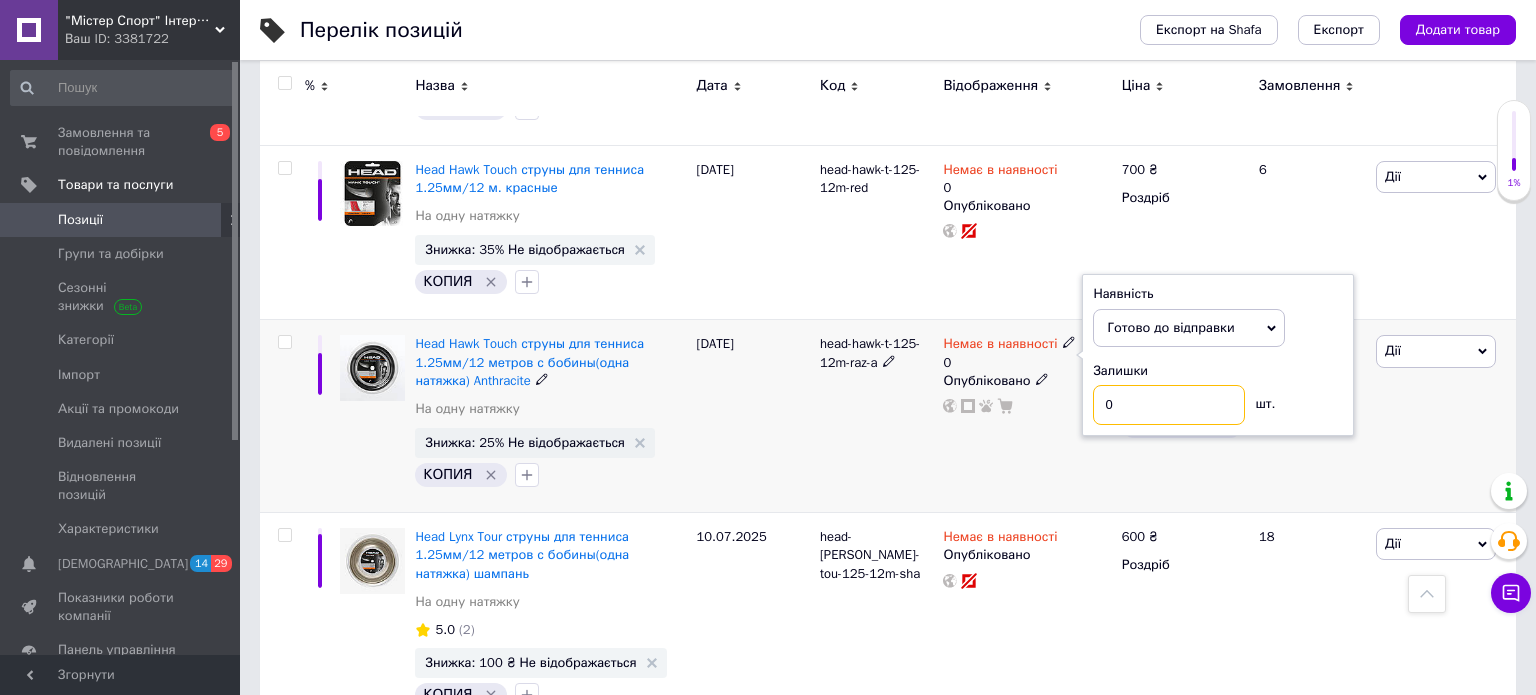 click on "0" at bounding box center [1169, 405] 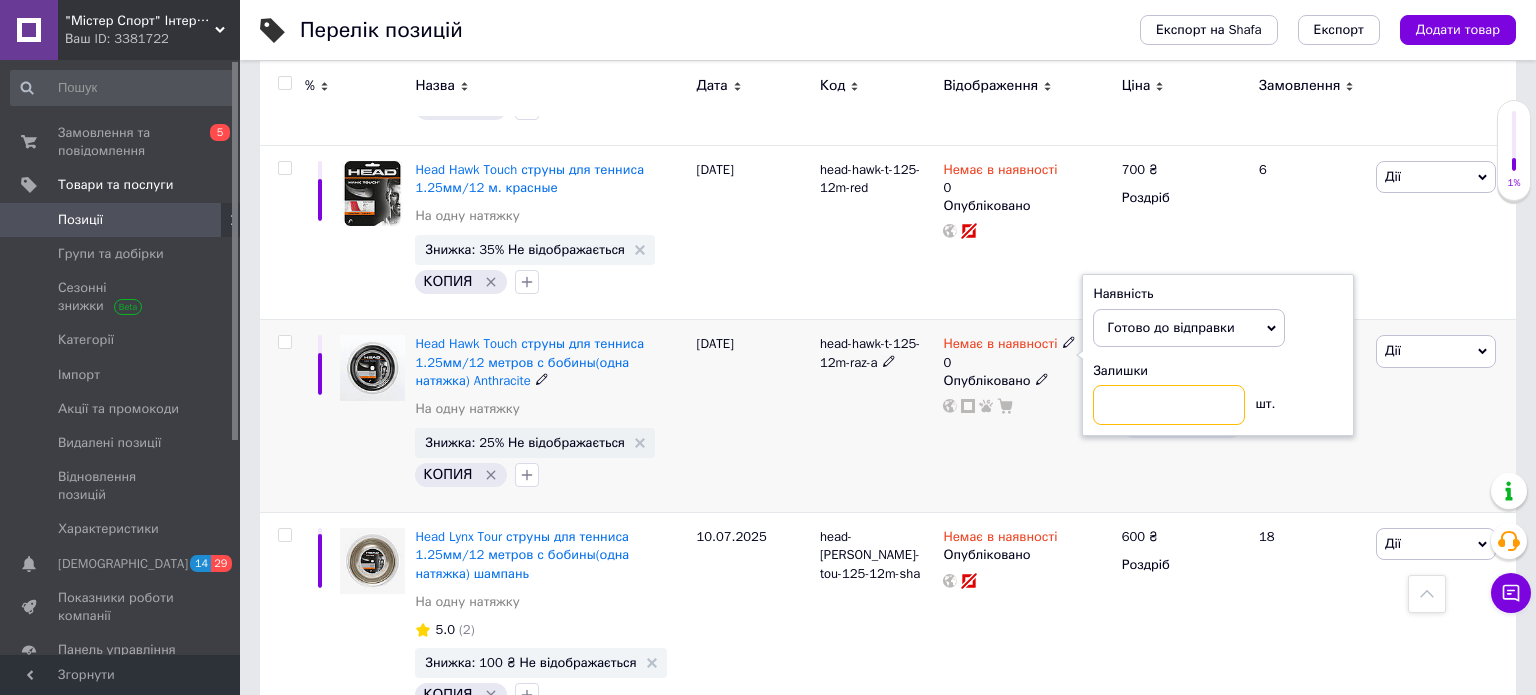 type on "1" 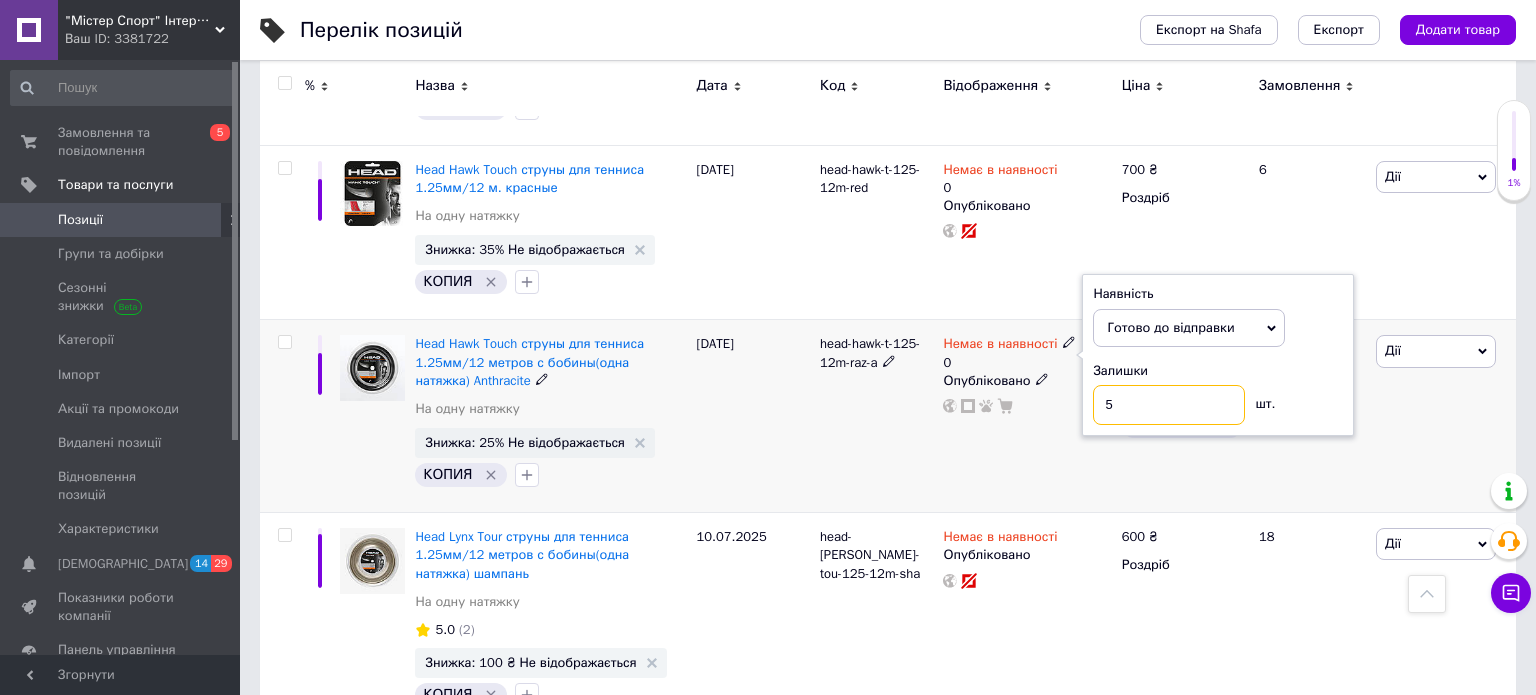 type on "5" 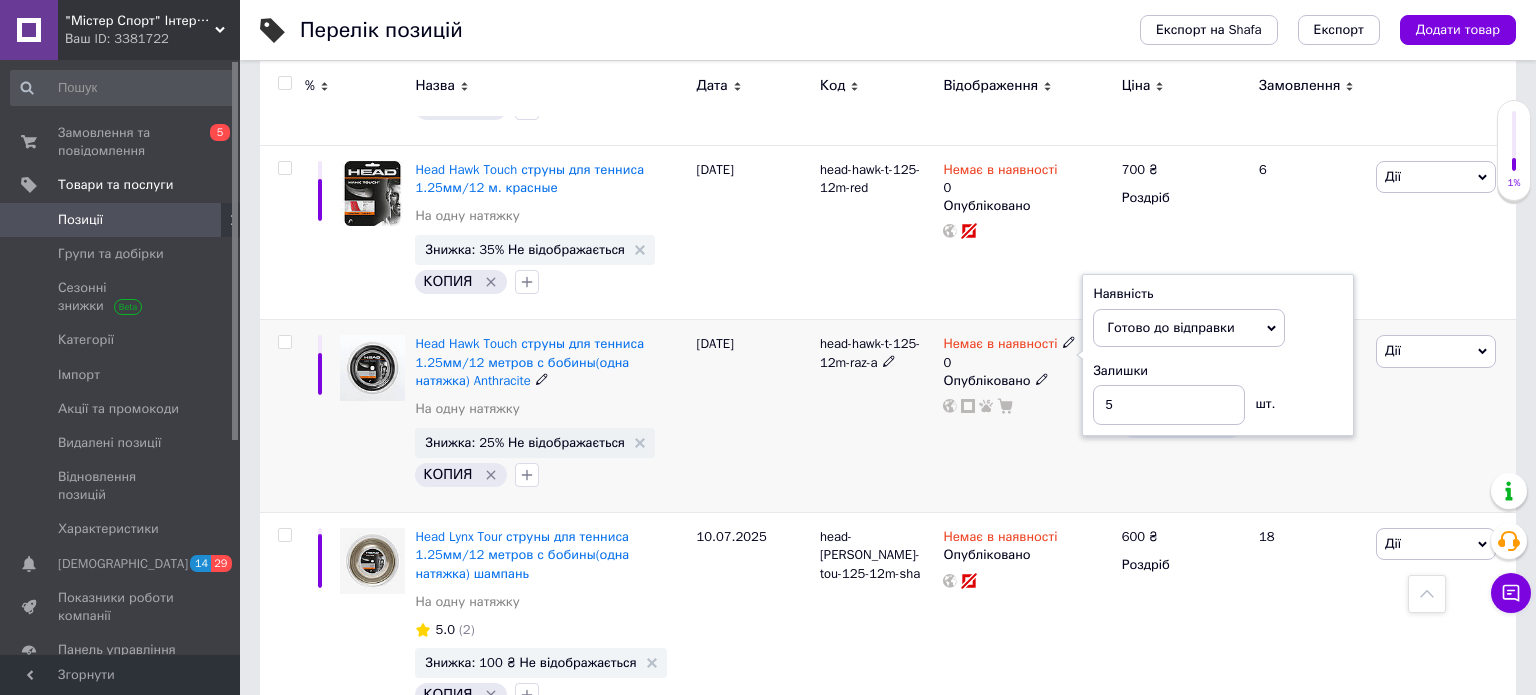 click on "Немає в наявності 0 Наявність Готово до відправки В наявності Немає в наявності Під замовлення Залишки 5 шт. Опубліковано" at bounding box center (1027, 416) 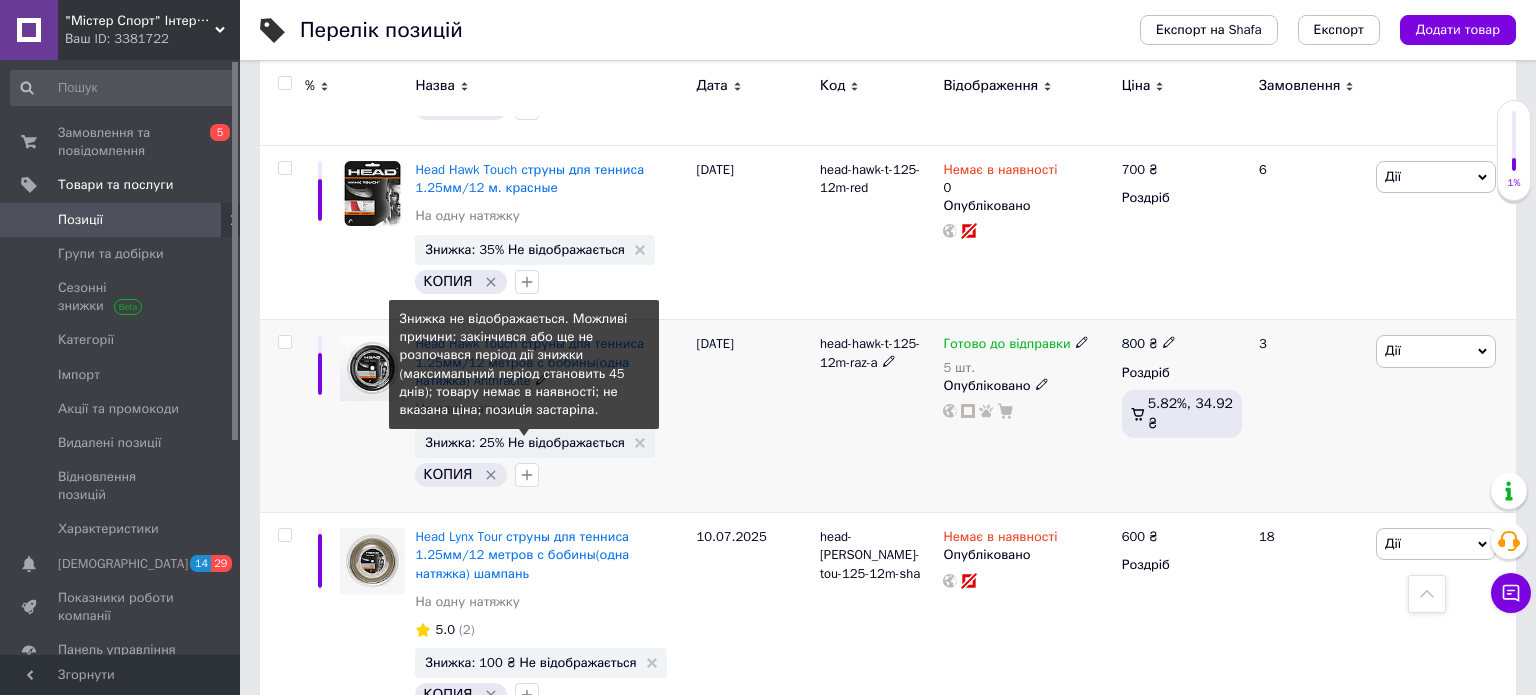 click on "Знижка: 25% Не відображається" at bounding box center (525, 442) 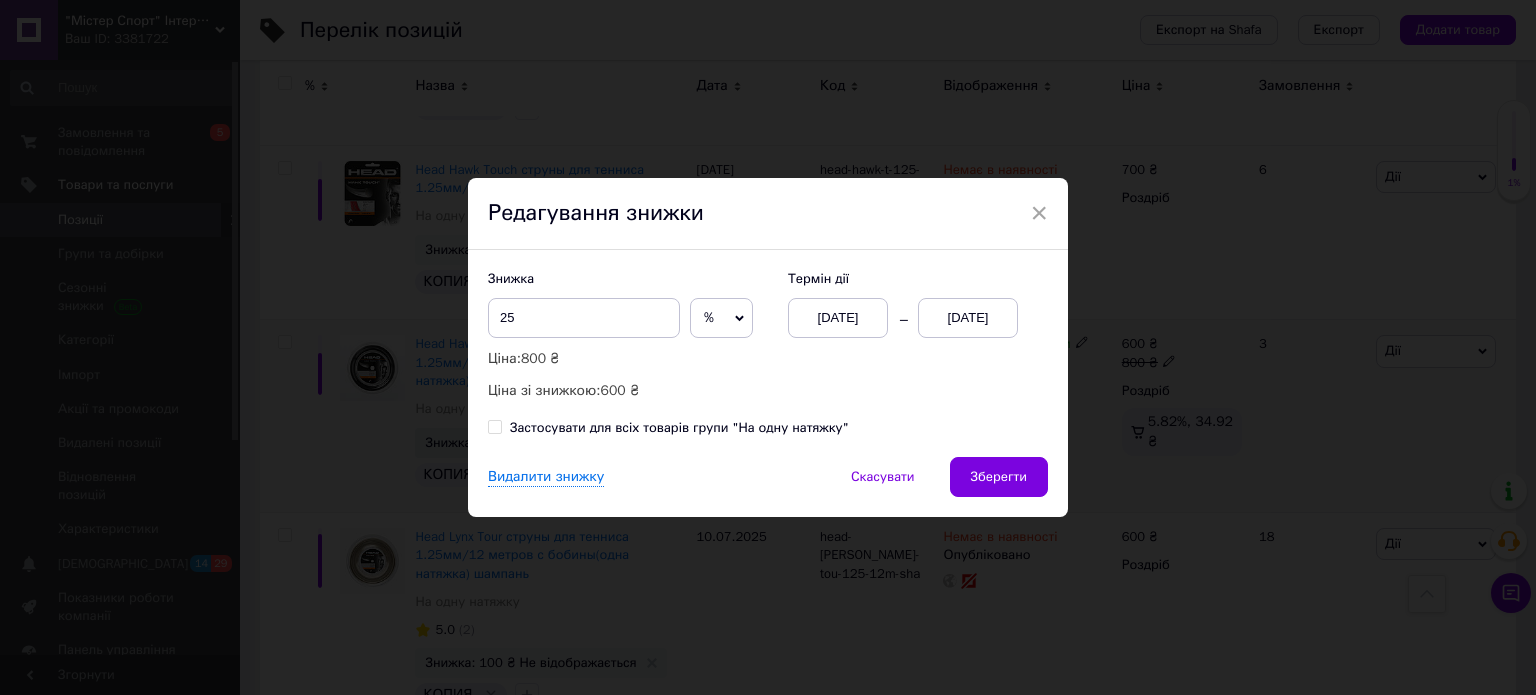 click on "01.08.2025" at bounding box center [968, 318] 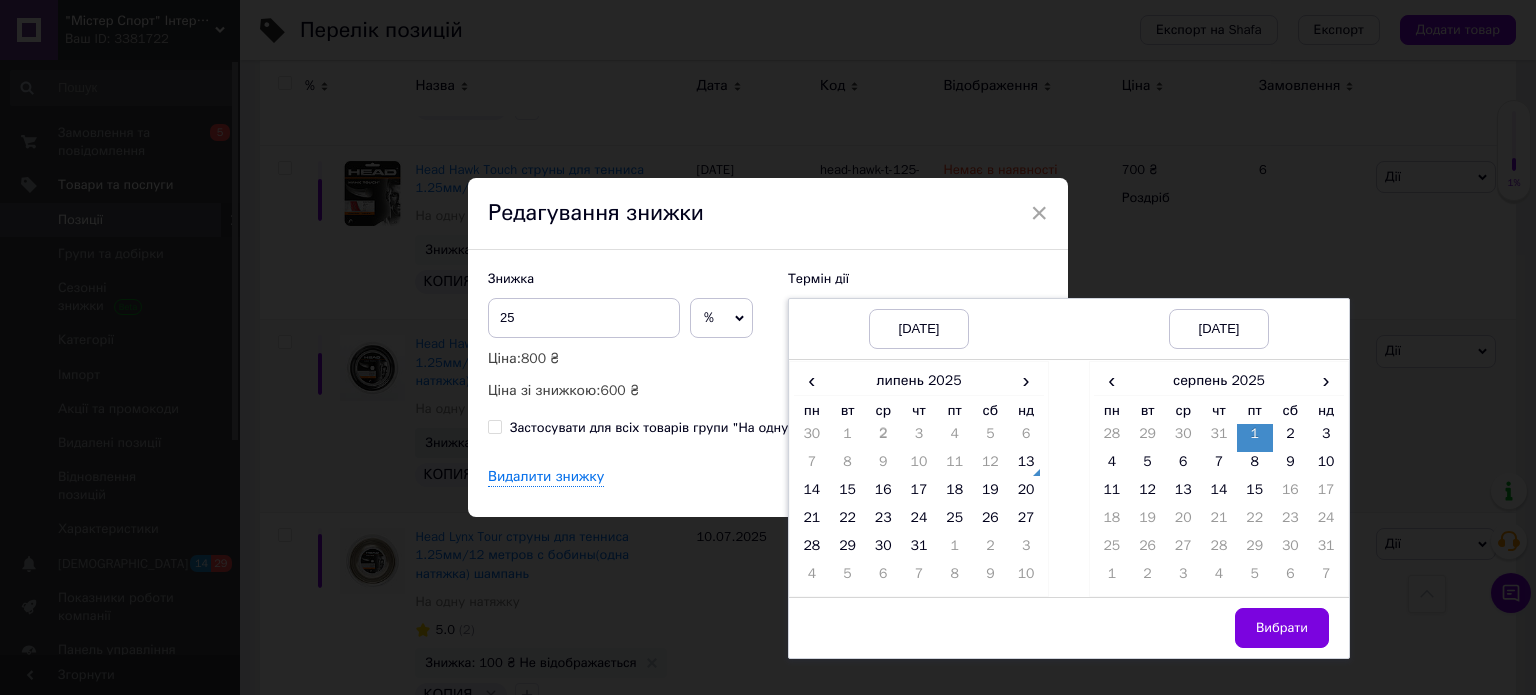 click on "1" at bounding box center [1255, 438] 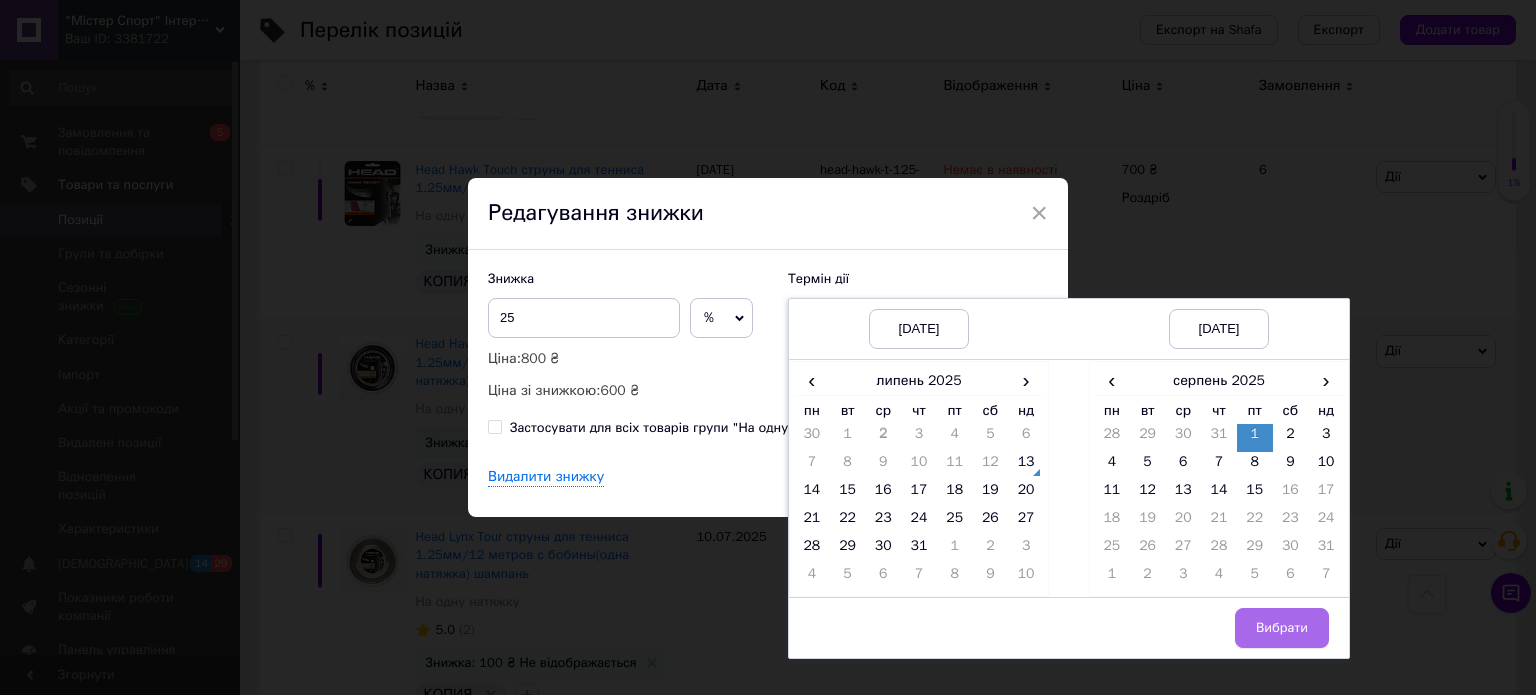 click on "Вибрати" at bounding box center (1282, 628) 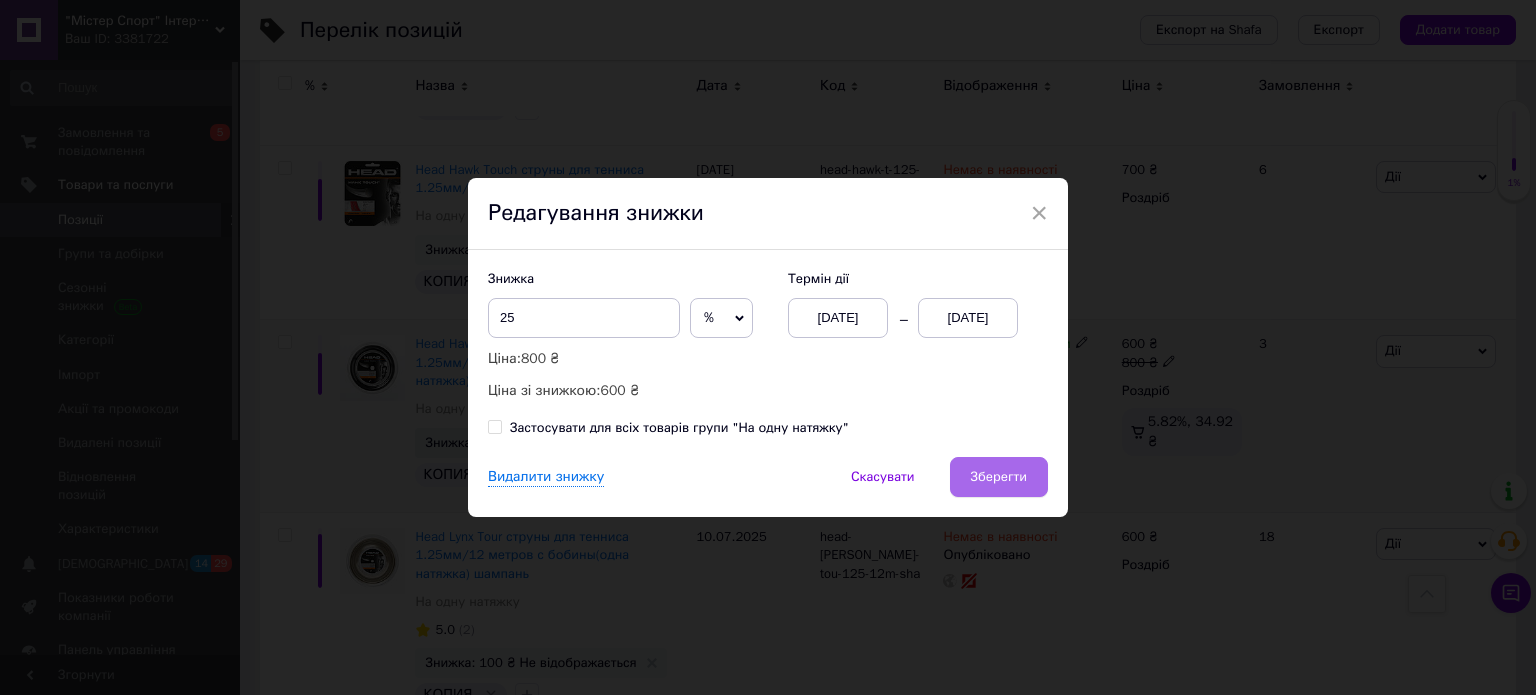 click on "Зберегти" at bounding box center (999, 477) 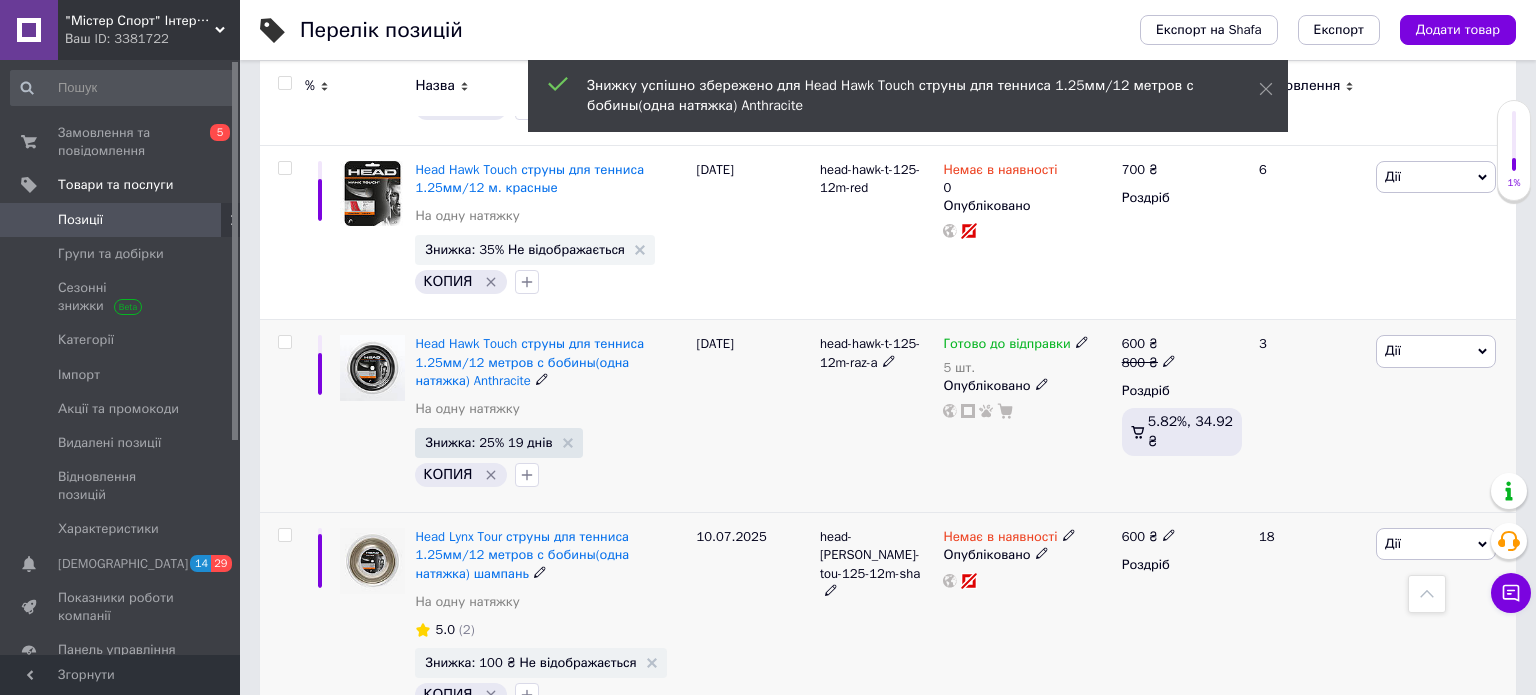 scroll, scrollTop: 2414, scrollLeft: 0, axis: vertical 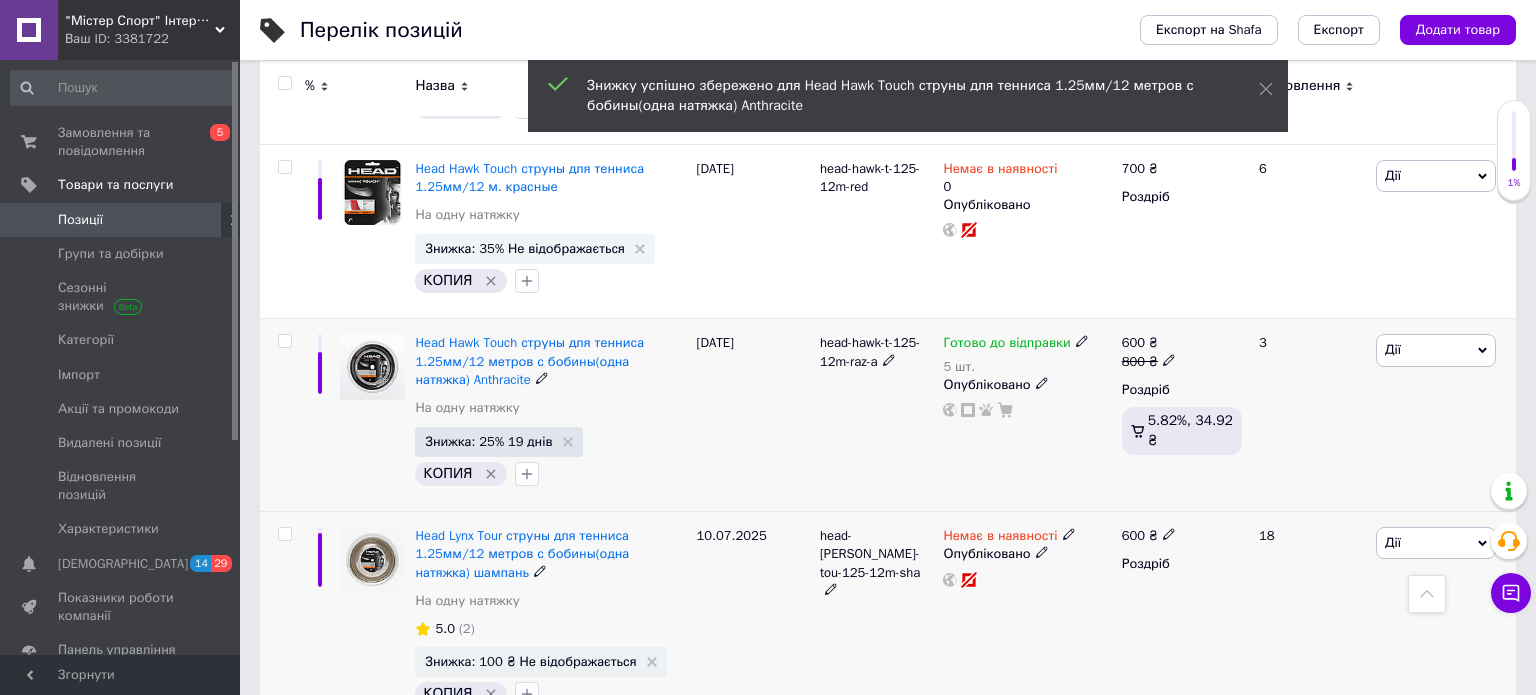 click 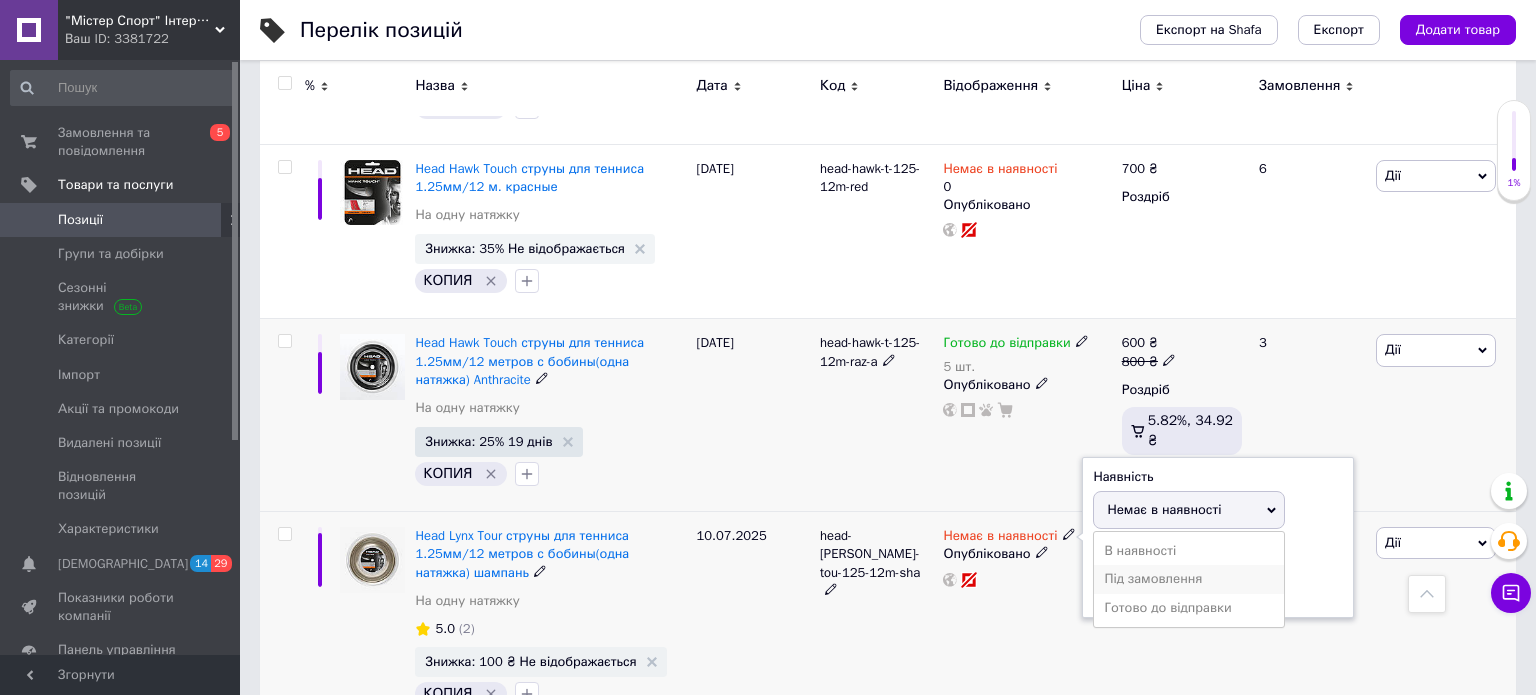 click on "Під замовлення" at bounding box center (1189, 579) 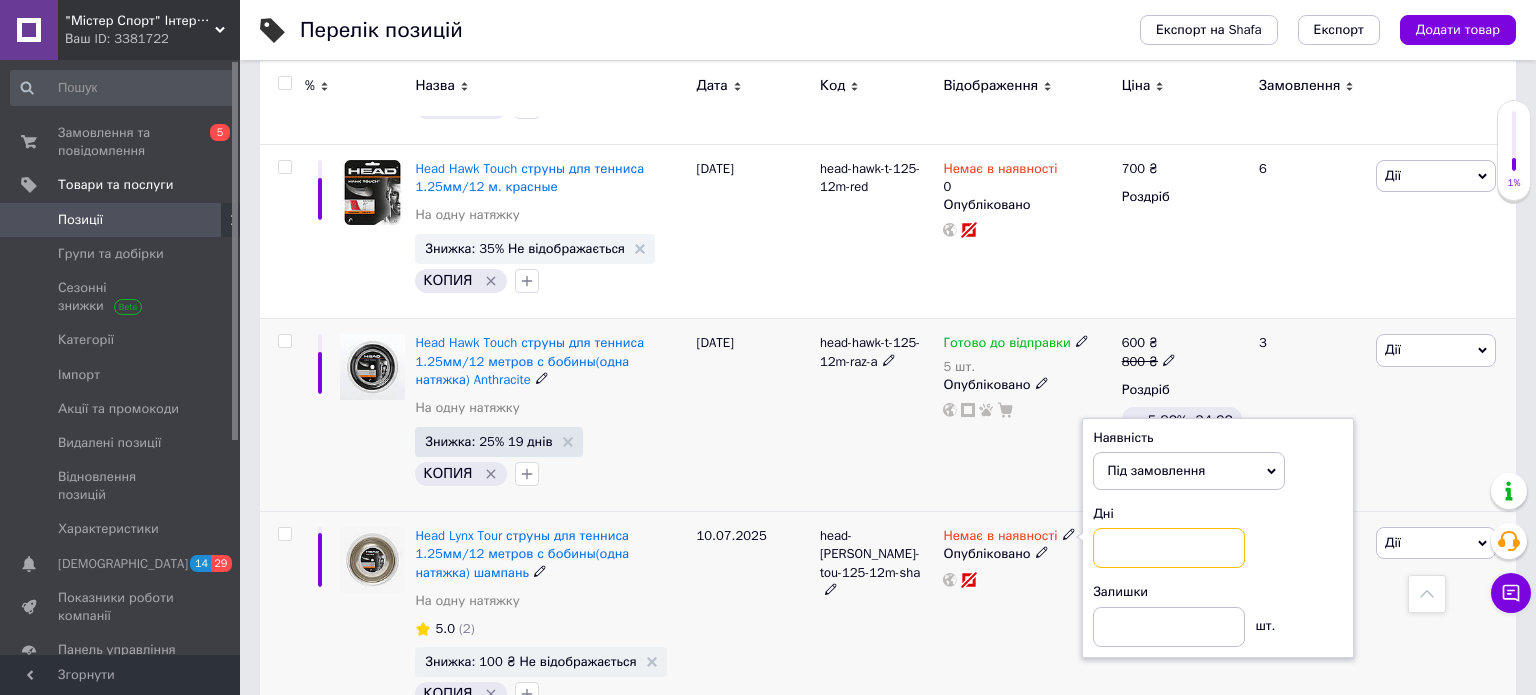 click at bounding box center [1169, 548] 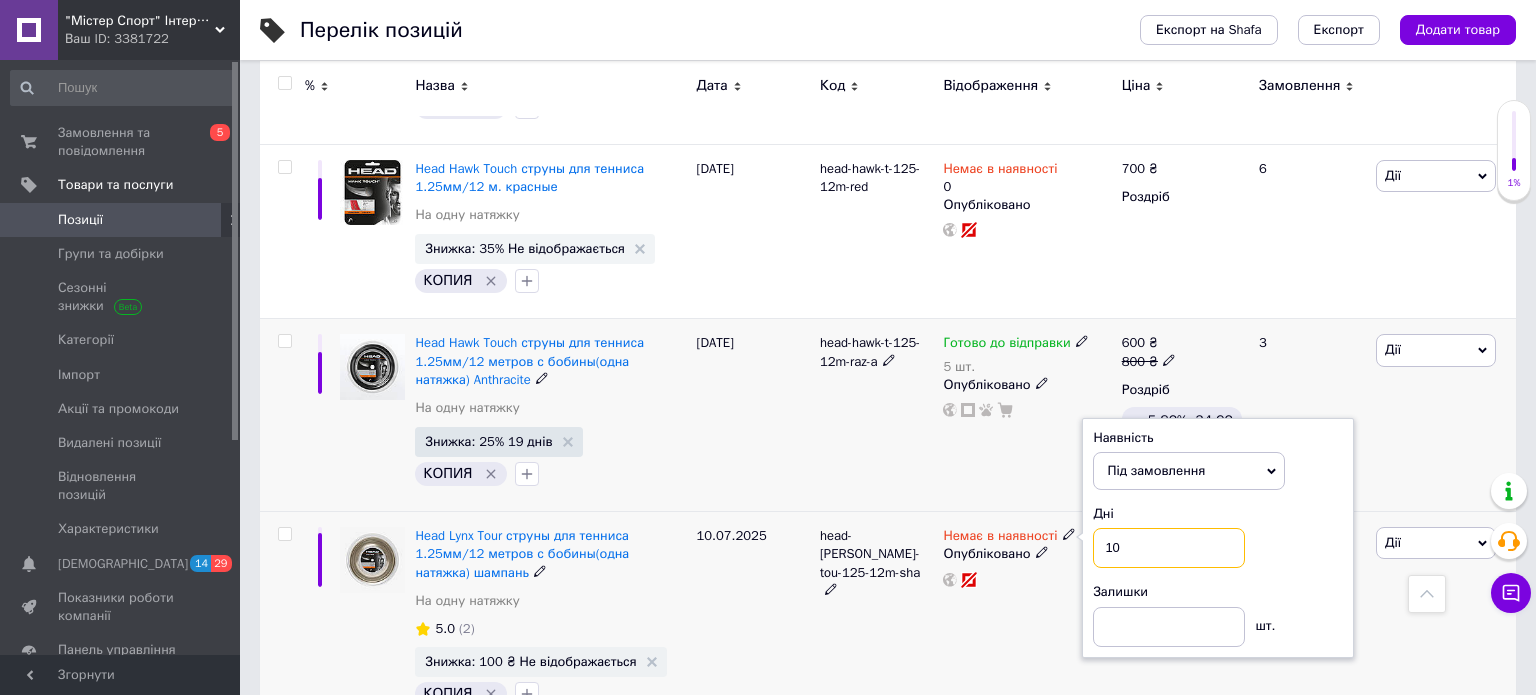 type on "10" 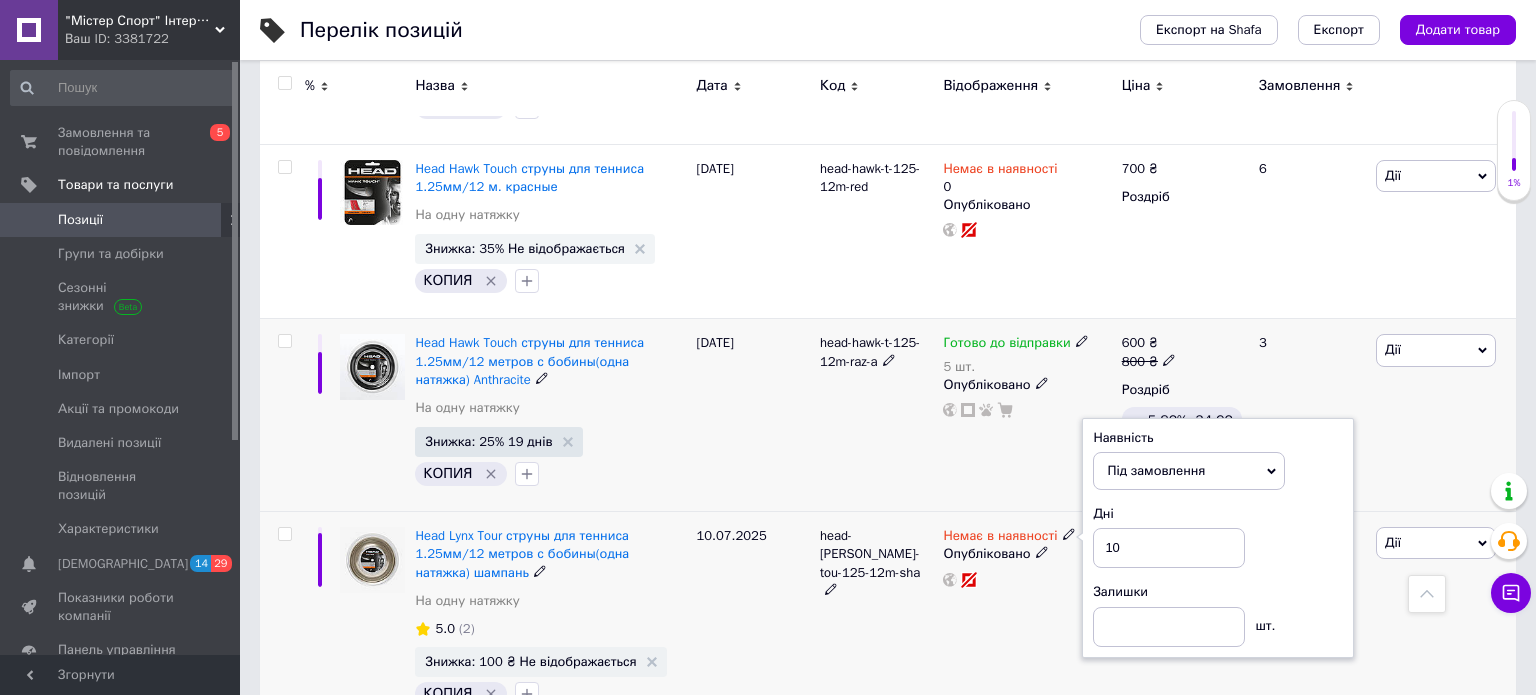 click on "head-lyn-tou-125-12m-sha" at bounding box center (876, 621) 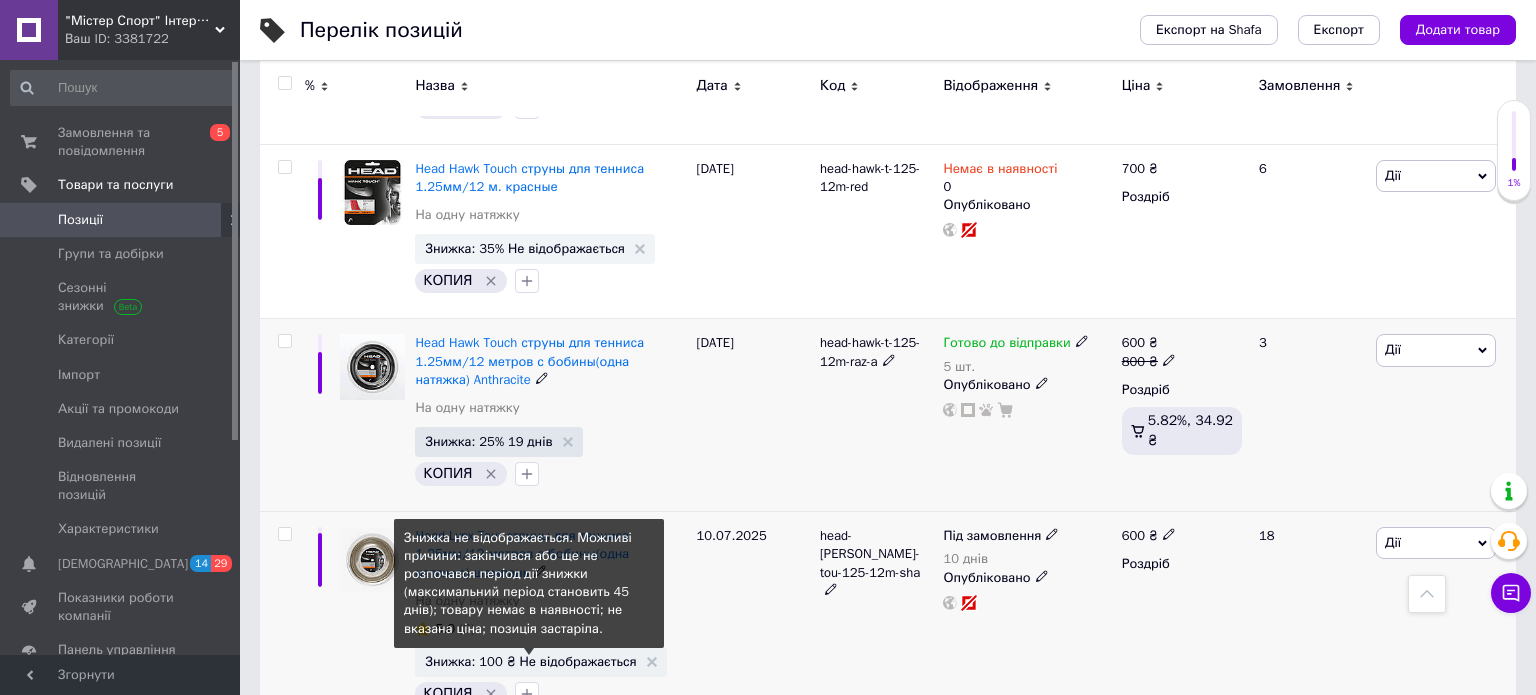 click on "Знижка: 100 ₴ Не відображається" at bounding box center [530, 661] 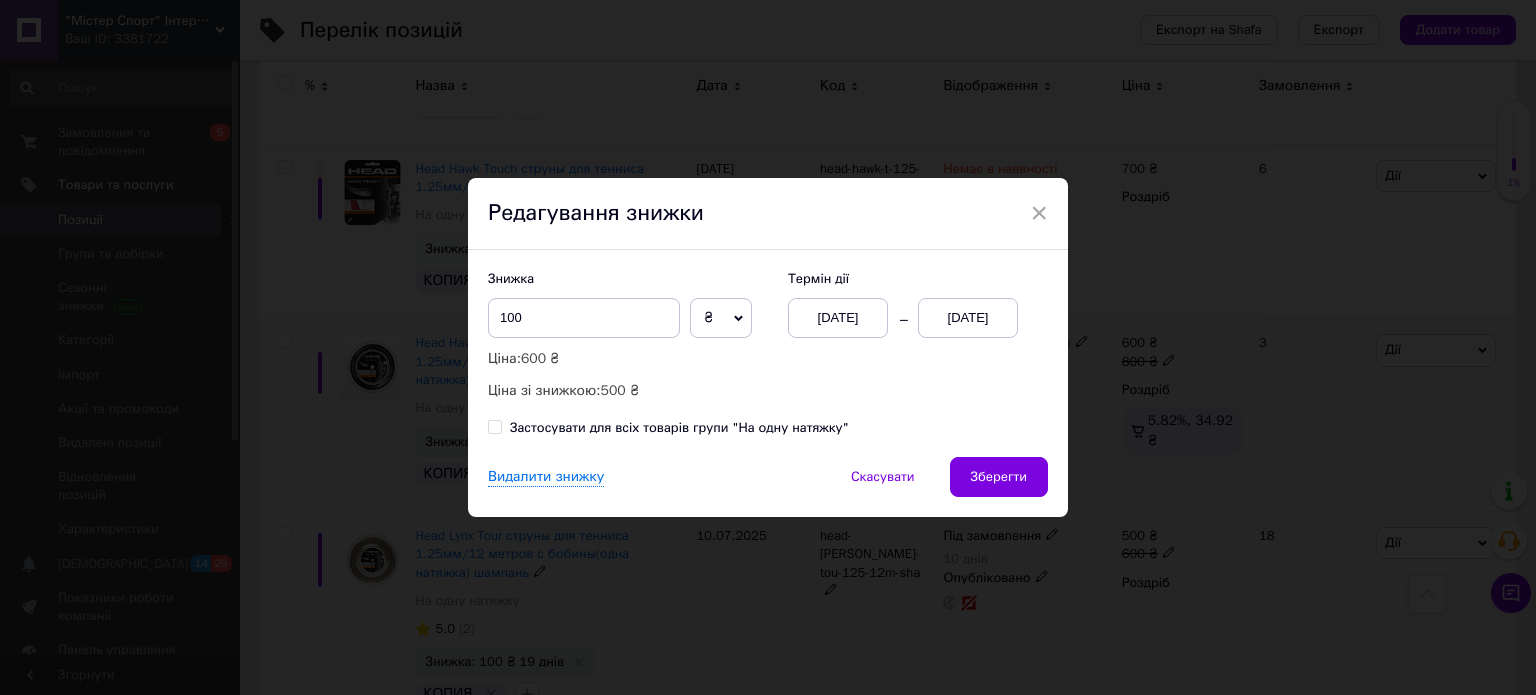 click on "01.08.2025" at bounding box center (968, 318) 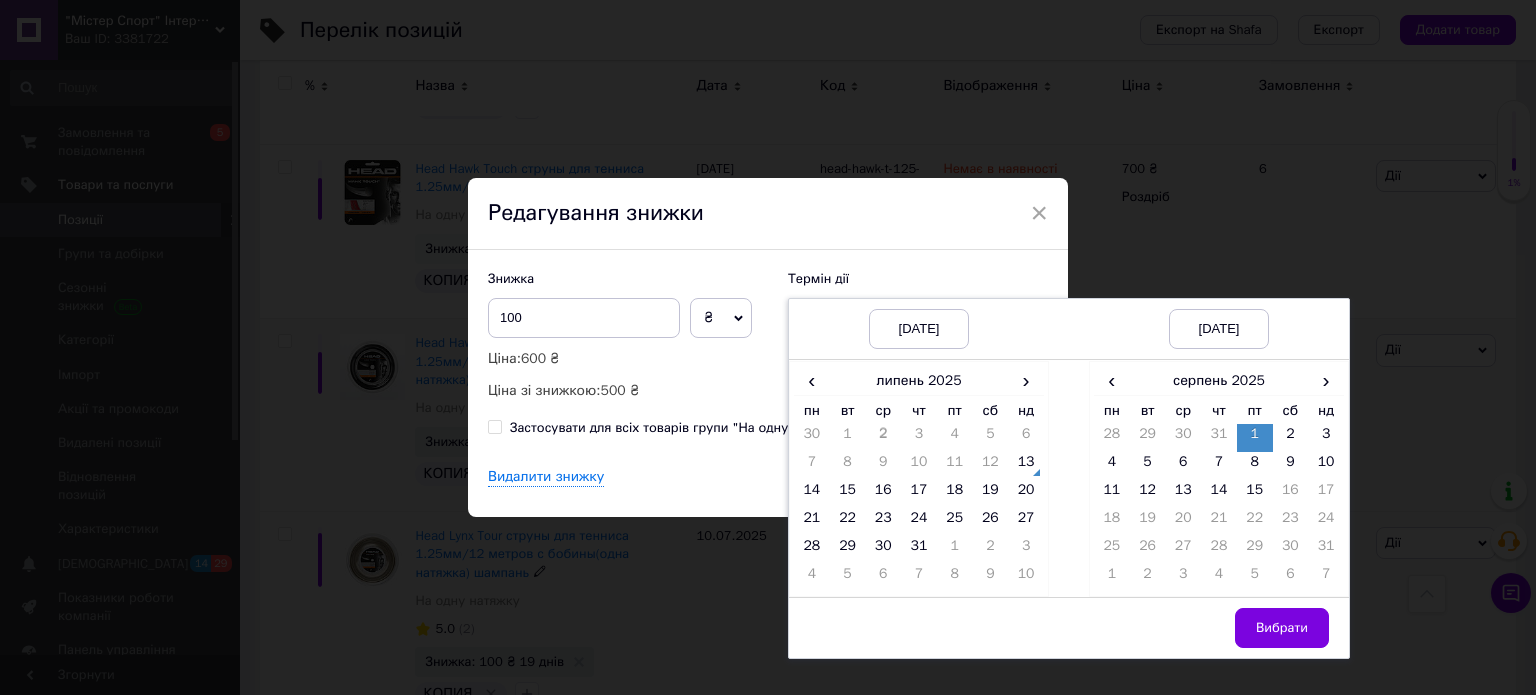click on "× Редагування знижки Знижка 100 ₴ % Ціна:  600   ₴ Ціна зі знижкою:  500   ₴ Термін дії 02.07.2025 01.08.2025 02.07.2025 01.08.2025 ‹ липень 2025 › пн вт ср чт пт сб нд 30 1 2 3 4 5 6 7 8 9 10 11 12 13 14 15 16 17 18 19 20 21 22 23 24 25 26 27 28 29 30 31 1 2 3 4 5 6 7 8 9 10 ‹ серпень 2025 › пн вт ср чт пт сб нд 28 29 30 31 1 2 3 4 5 6 7 8 9 10 11 12 13 14 15 16 17 18 19 20 21 22 23 24 25 26 27 28 29 30 31 1 2 3 4 5 6 7 Вибрати Застосувати для всіх товарів групи "На одну натяжку" Видалити знижку   Скасувати   Зберегти" at bounding box center [768, 347] 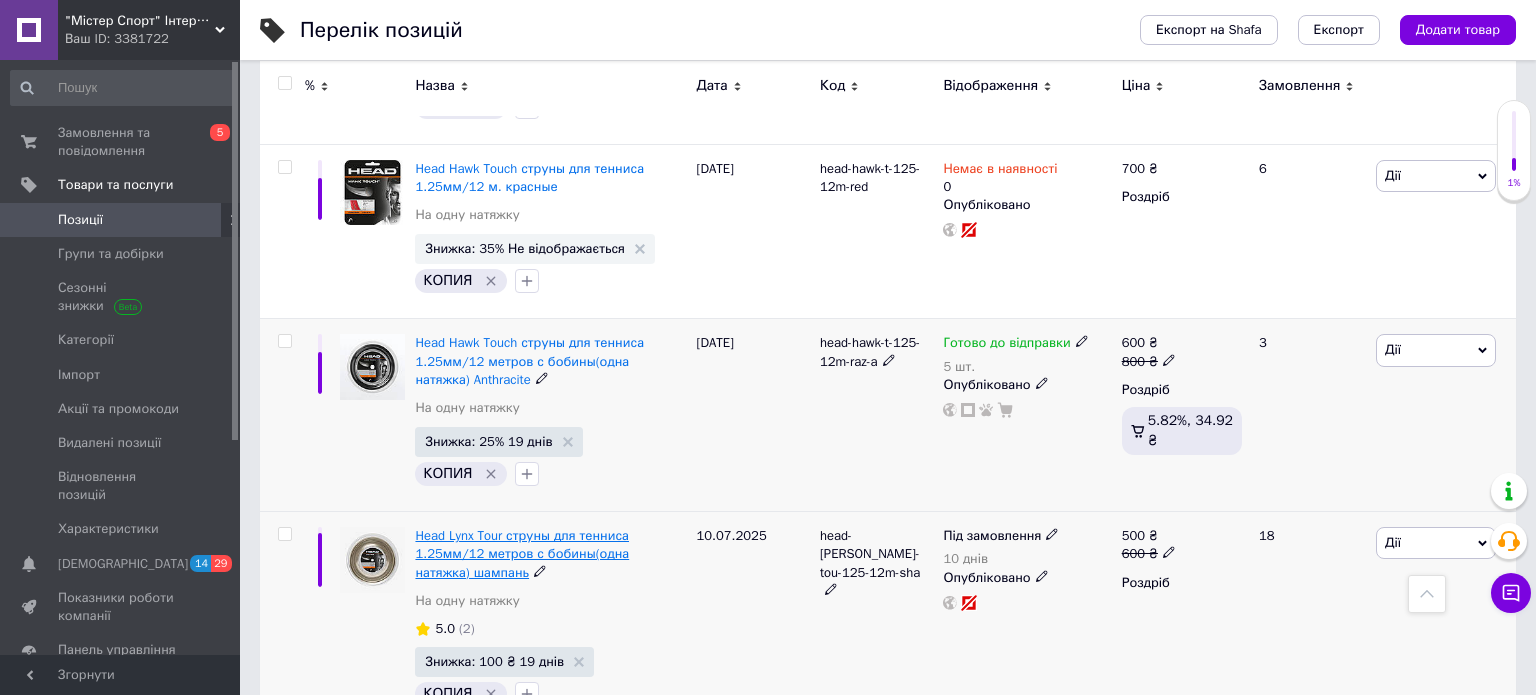 scroll, scrollTop: 2413, scrollLeft: 0, axis: vertical 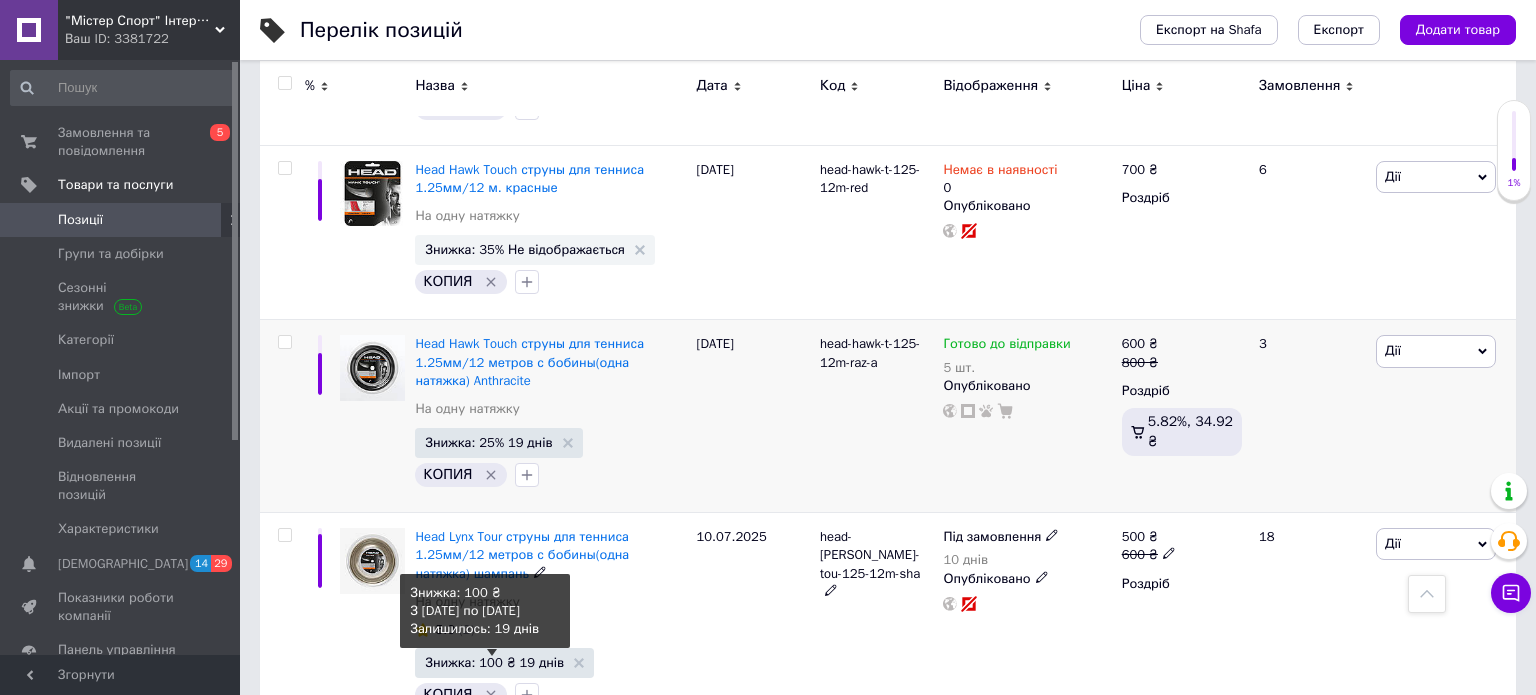 click on "Знижка: 100 ₴ 19 днів" at bounding box center [494, 662] 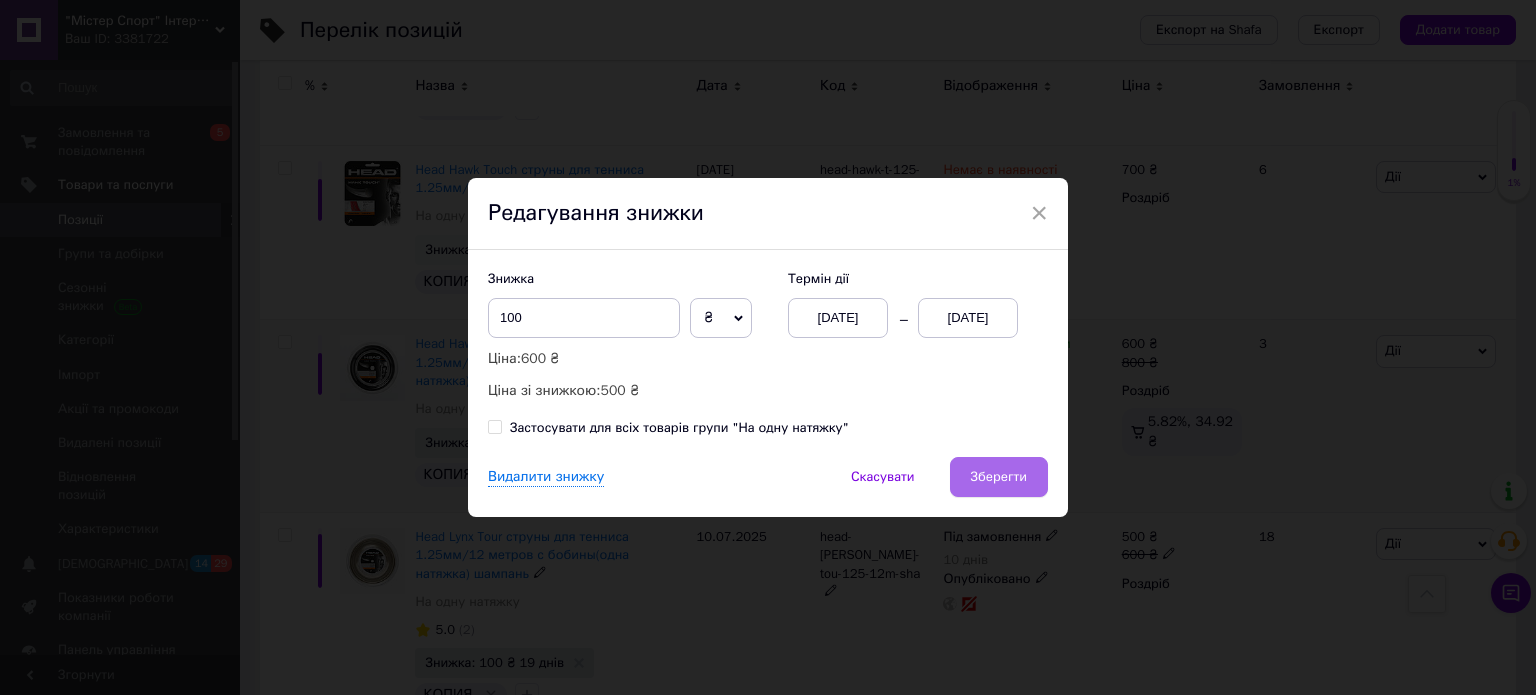 click on "Зберегти" at bounding box center (999, 477) 